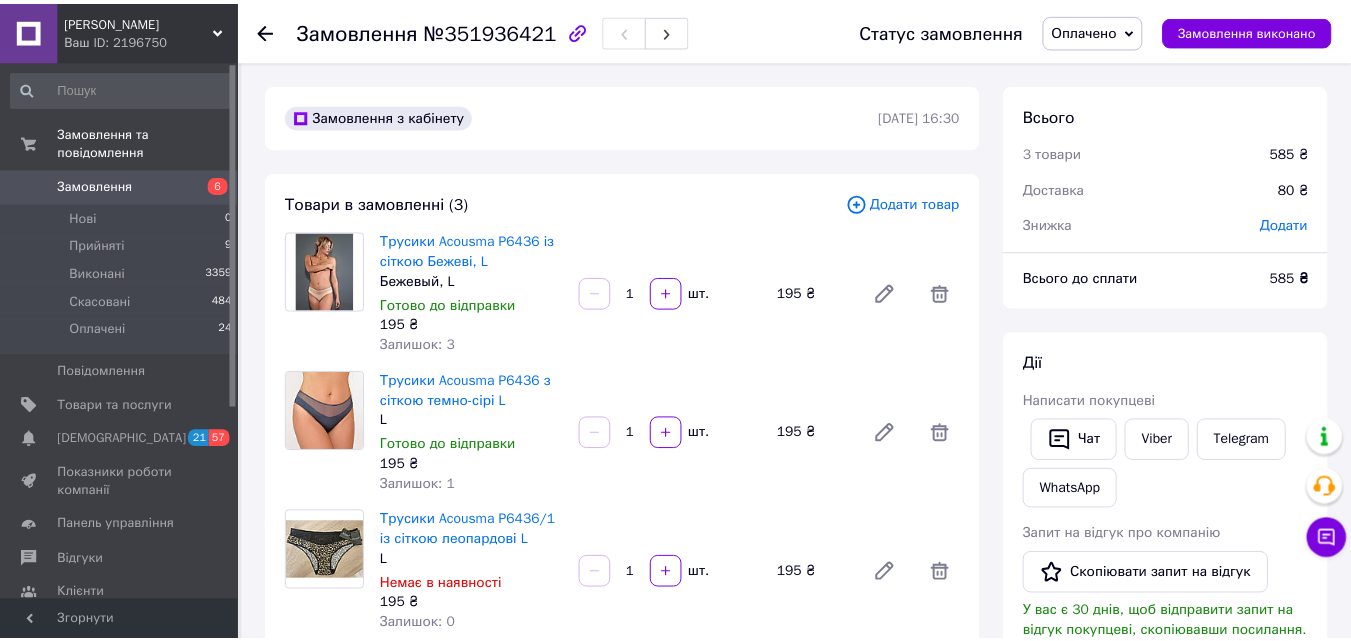 scroll, scrollTop: 700, scrollLeft: 0, axis: vertical 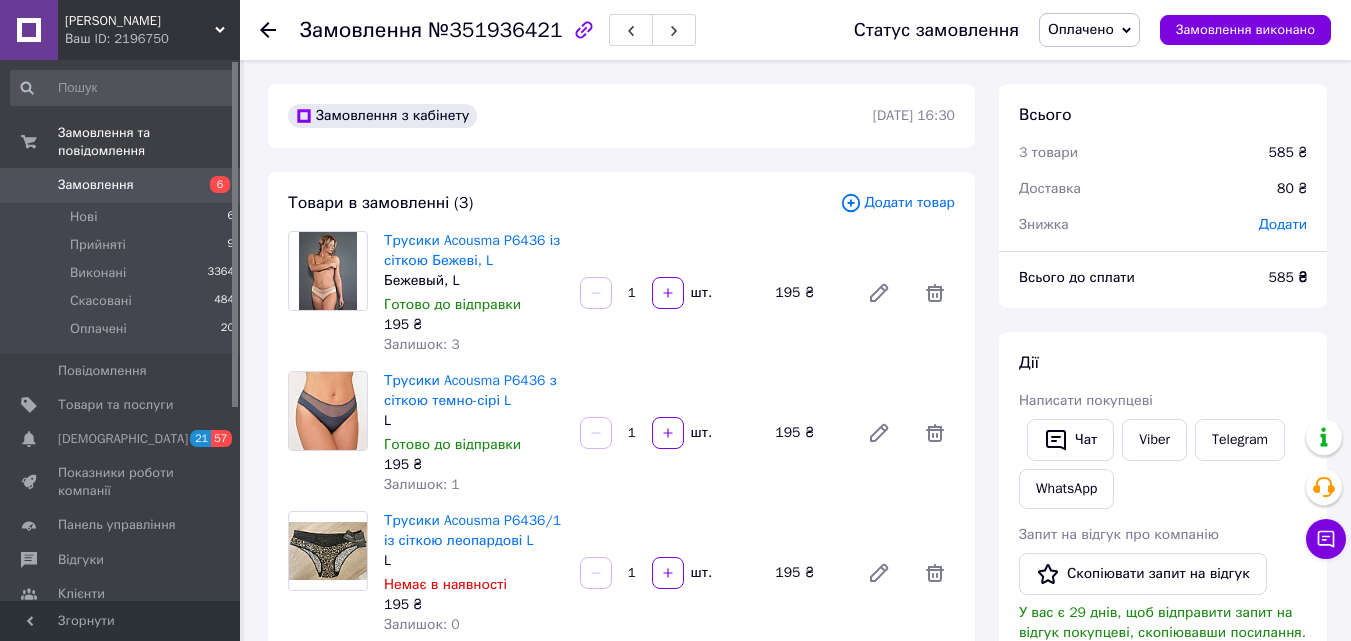 click on "Замовлення" at bounding box center [96, 185] 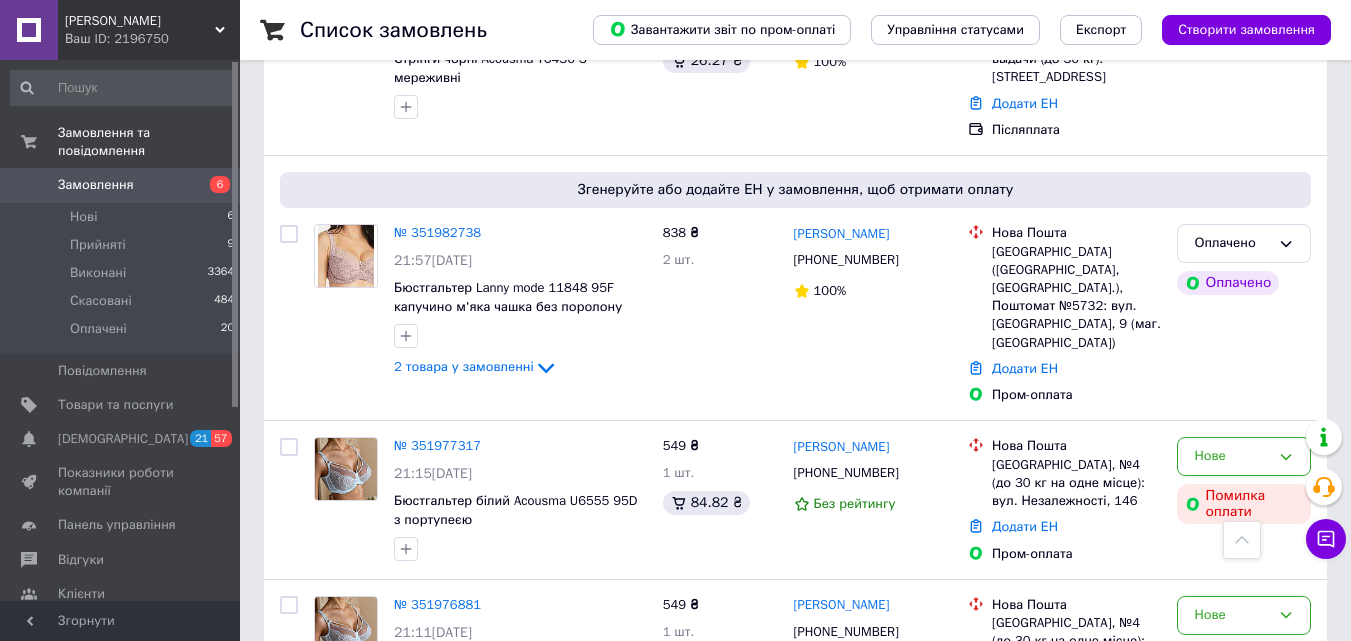 scroll, scrollTop: 800, scrollLeft: 0, axis: vertical 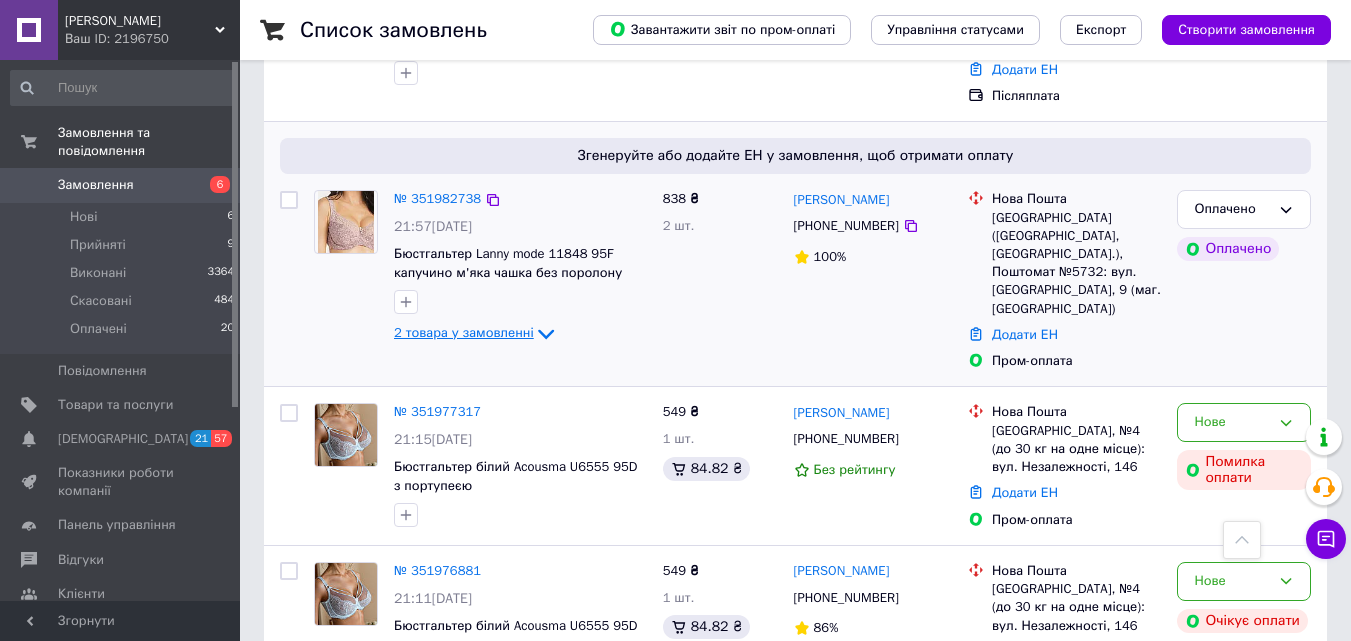 click on "2 товара у замовленні" at bounding box center [464, 333] 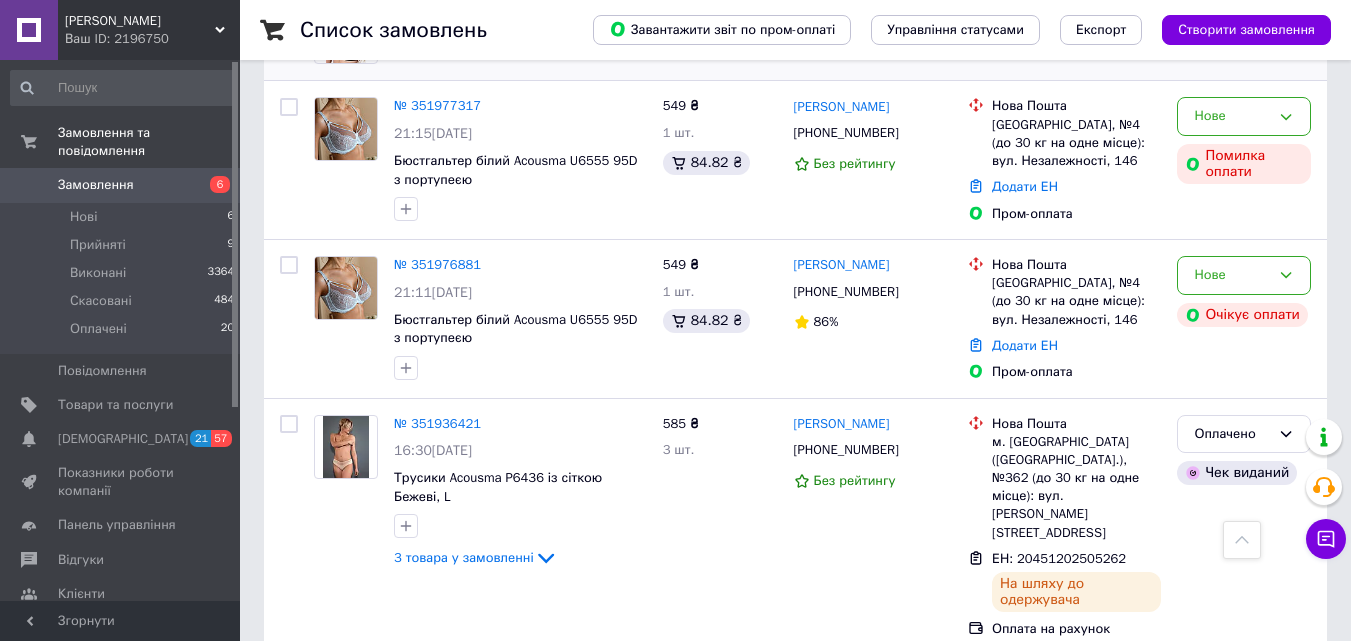 scroll, scrollTop: 1300, scrollLeft: 0, axis: vertical 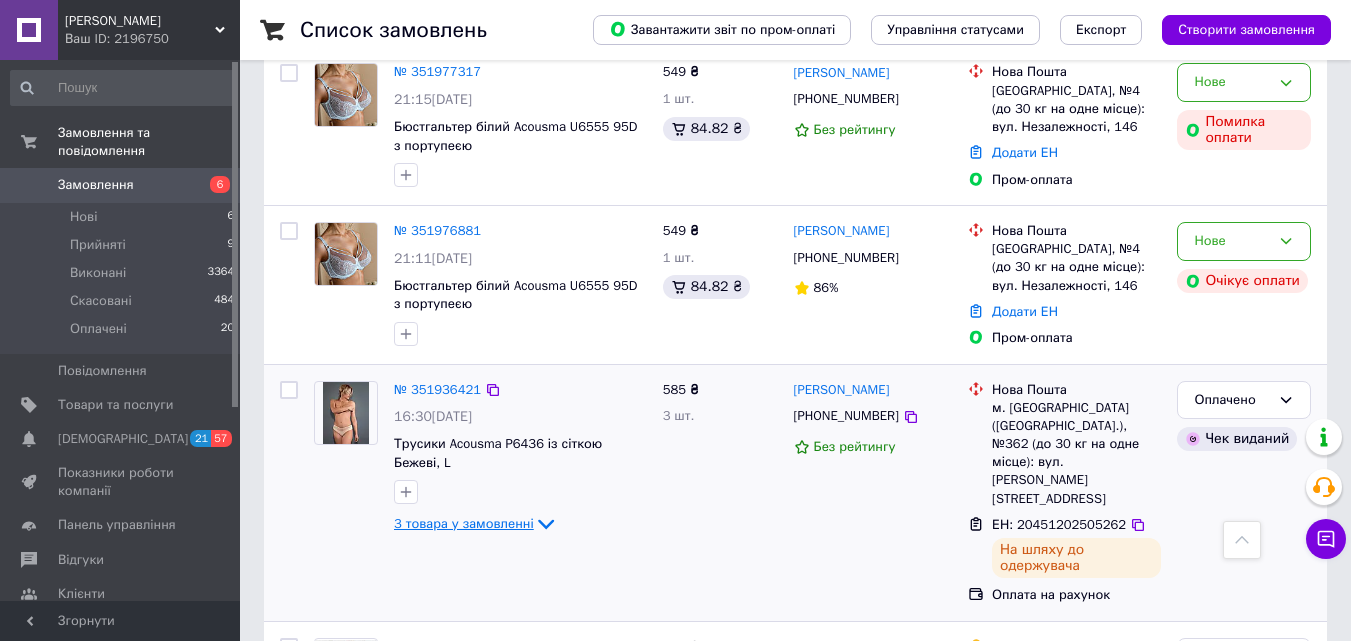 click on "3 товара у замовленні" at bounding box center [464, 523] 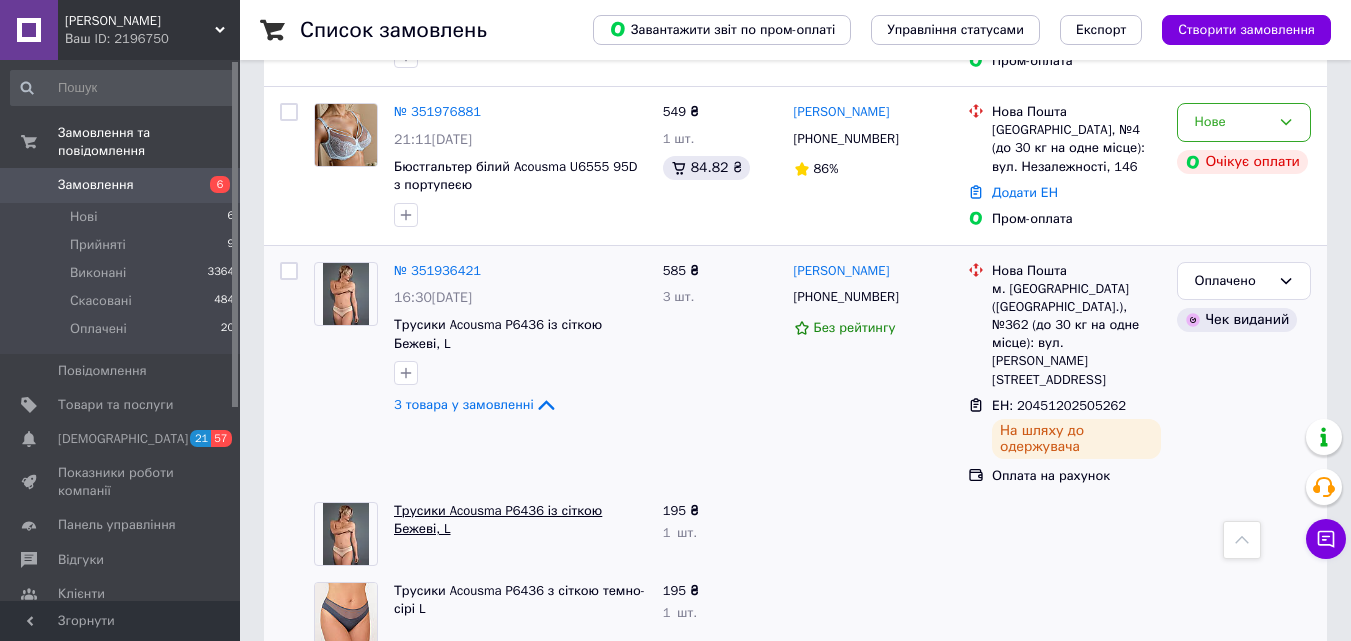 scroll, scrollTop: 1400, scrollLeft: 0, axis: vertical 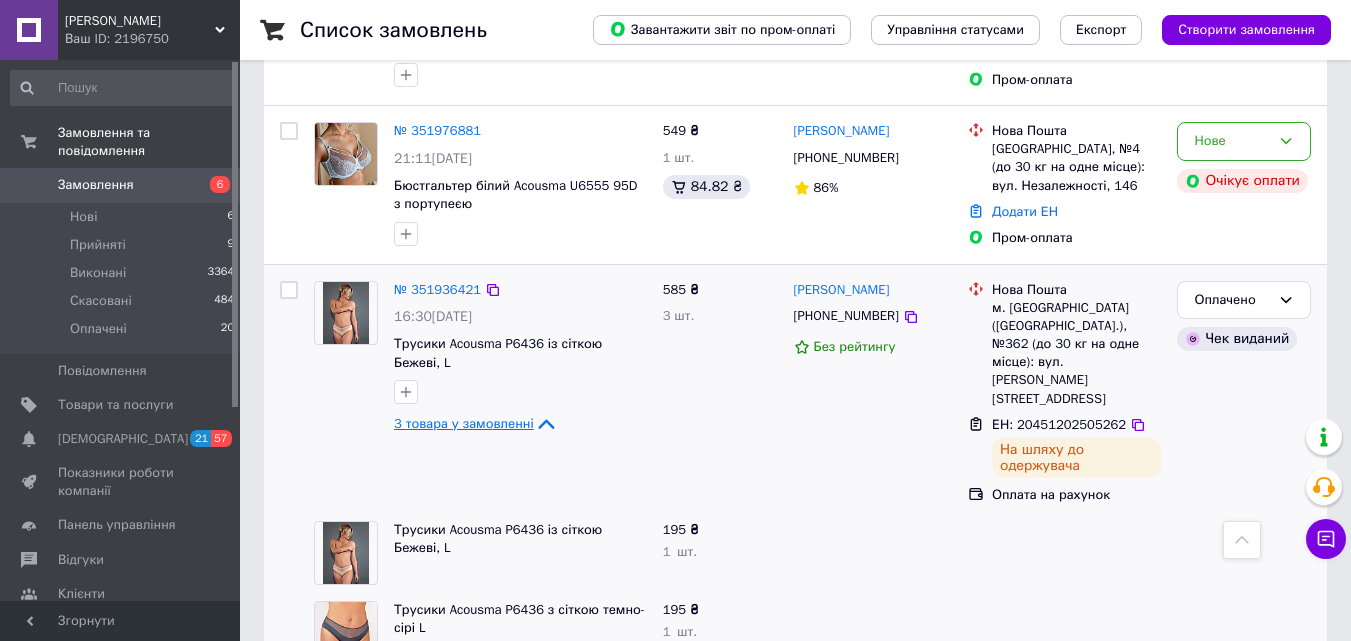 click on "3 товара у замовленні" at bounding box center (464, 423) 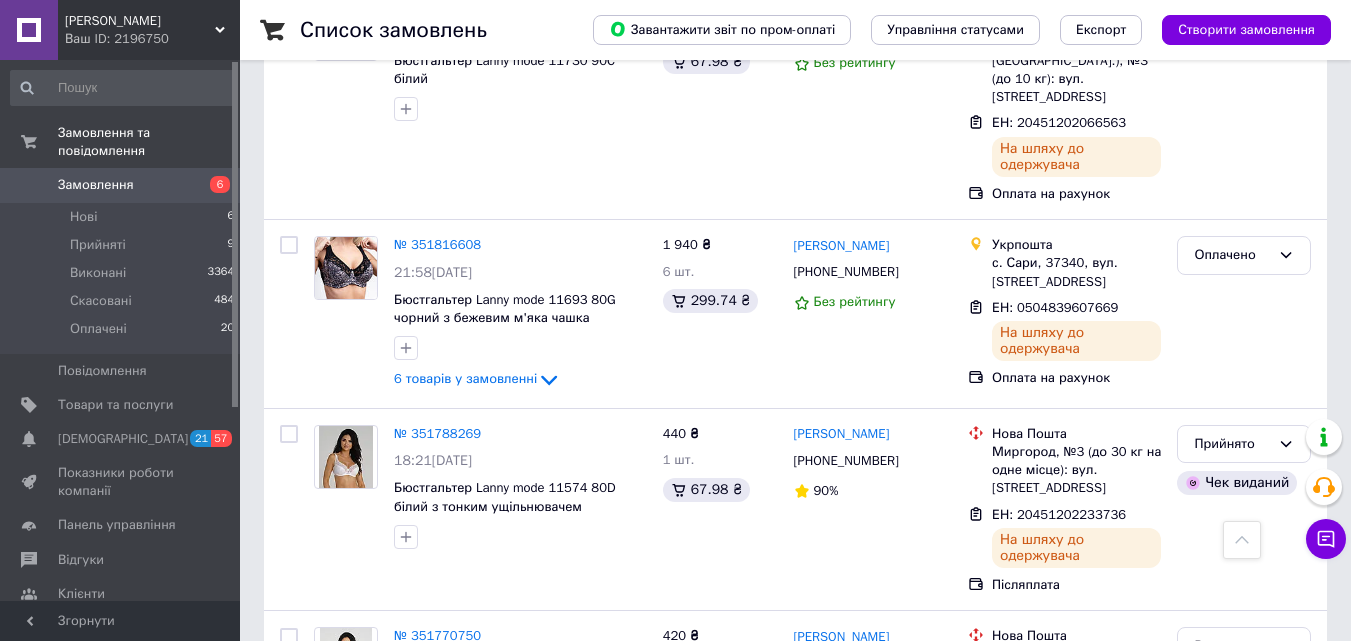 scroll, scrollTop: 3592, scrollLeft: 0, axis: vertical 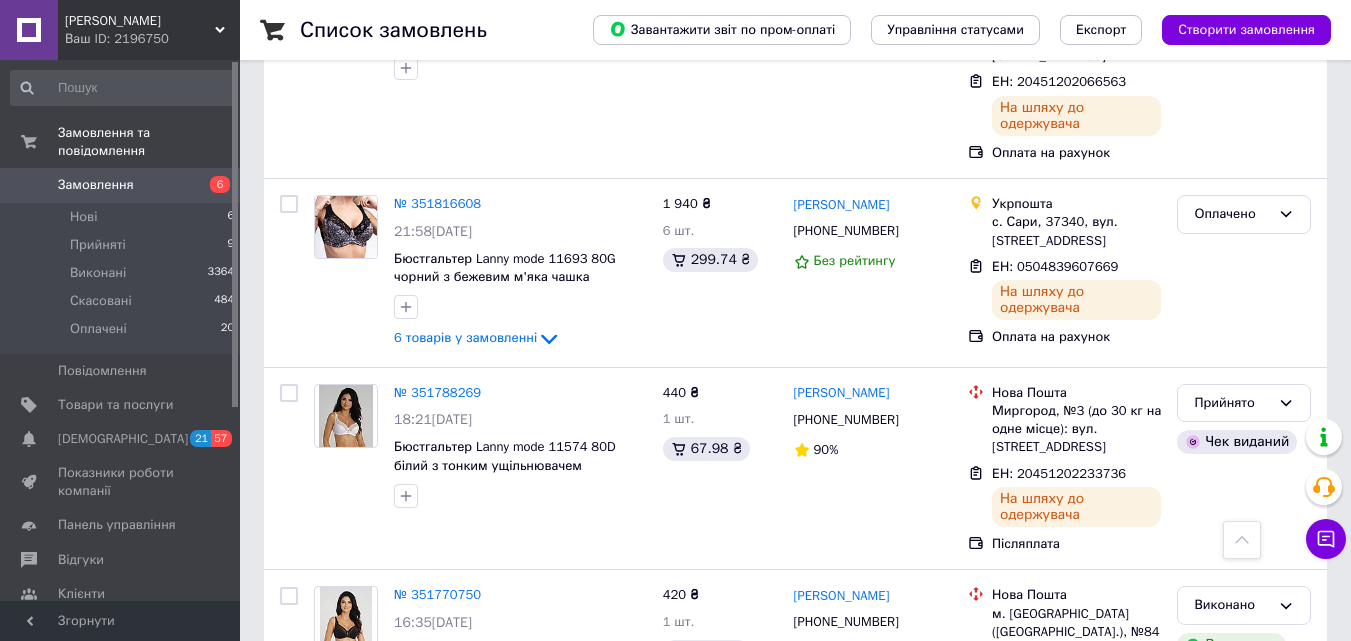 click on "2" at bounding box center [327, 819] 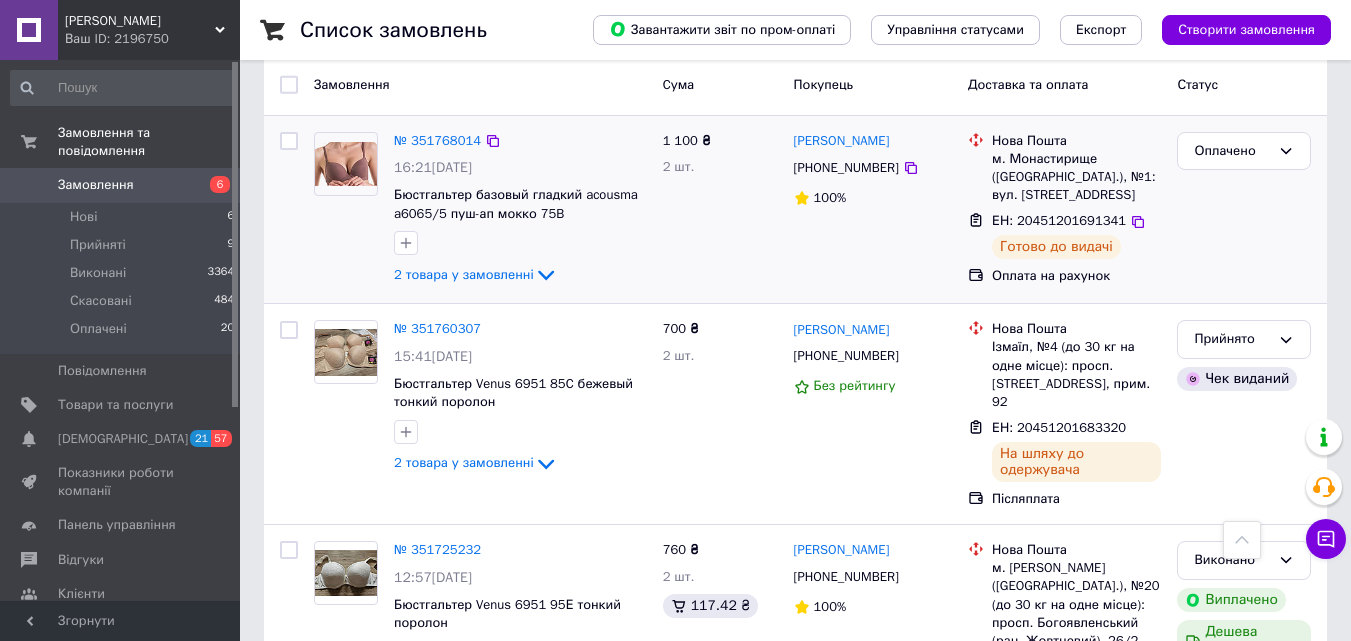 scroll, scrollTop: 0, scrollLeft: 0, axis: both 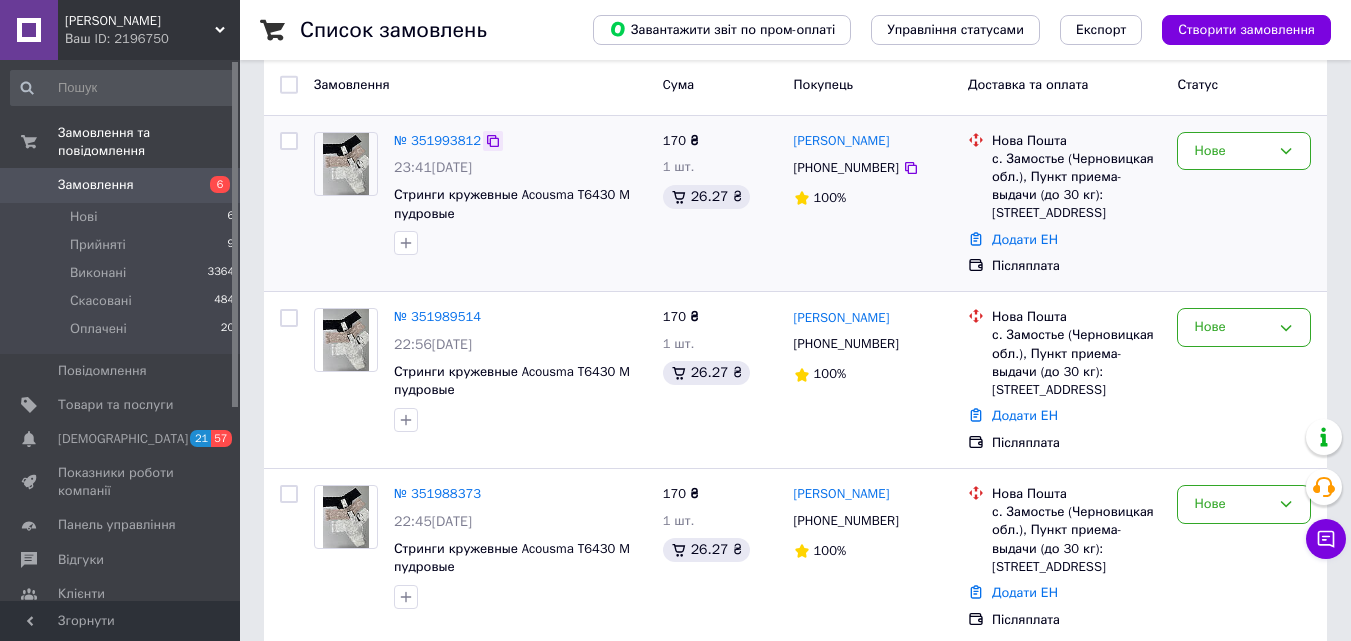 click 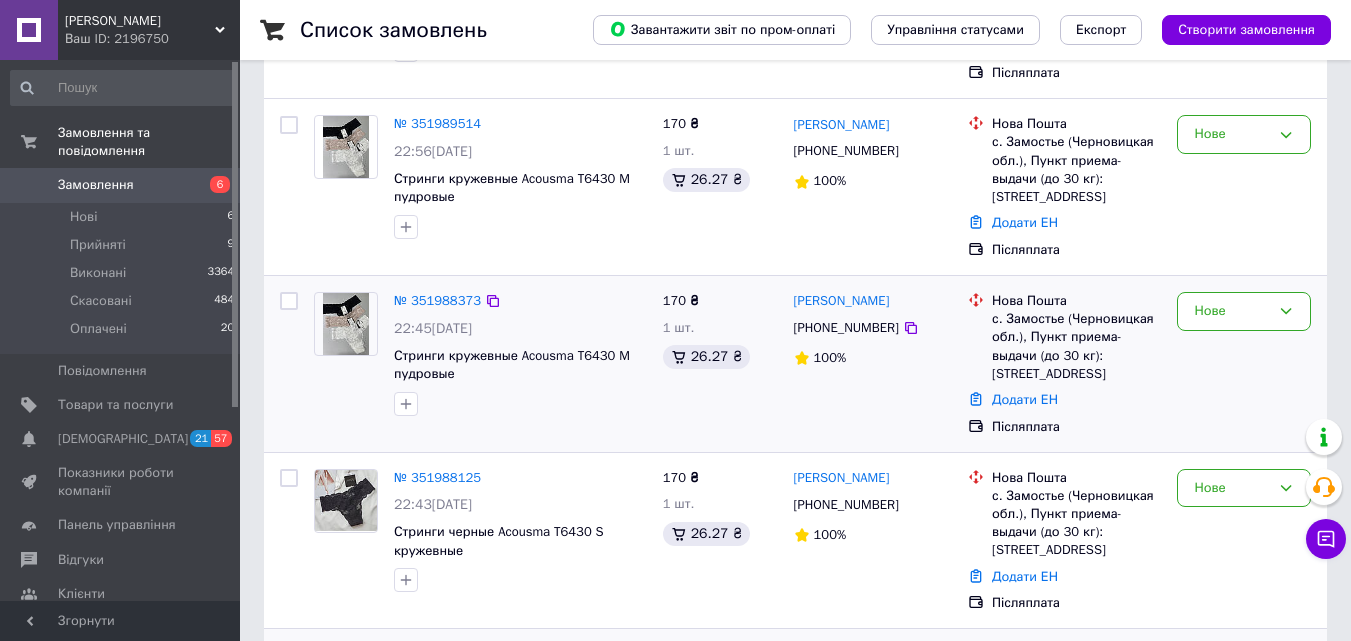 scroll, scrollTop: 300, scrollLeft: 0, axis: vertical 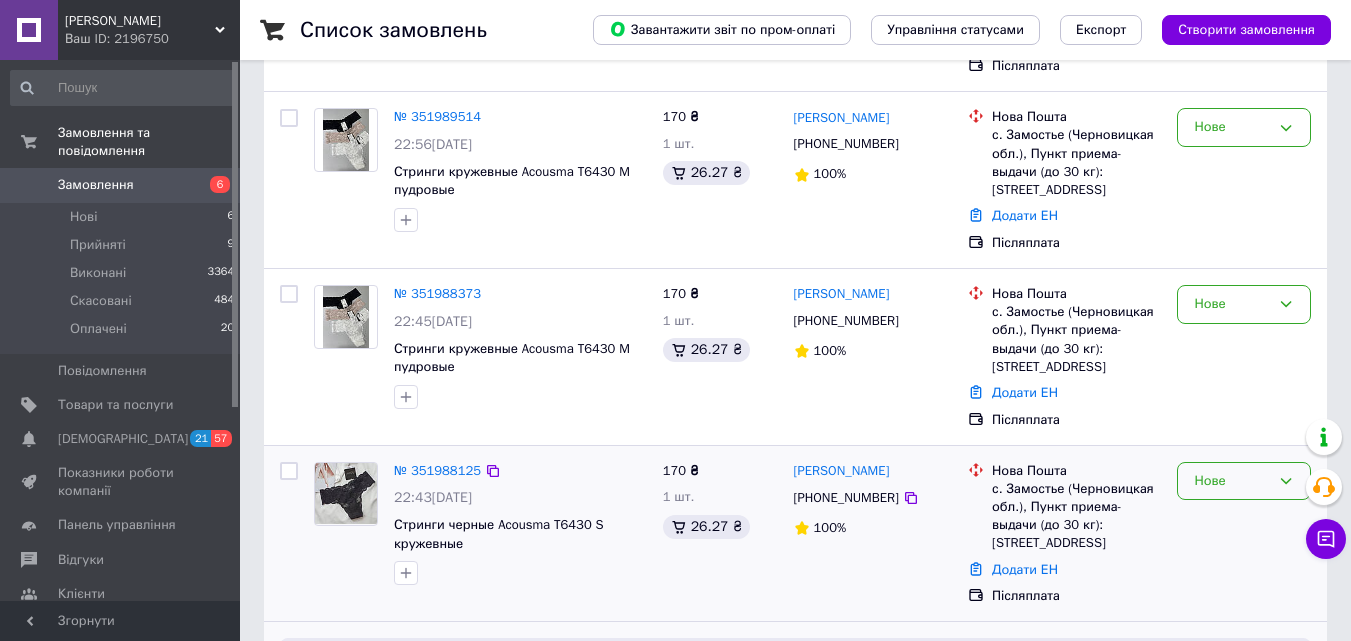 click 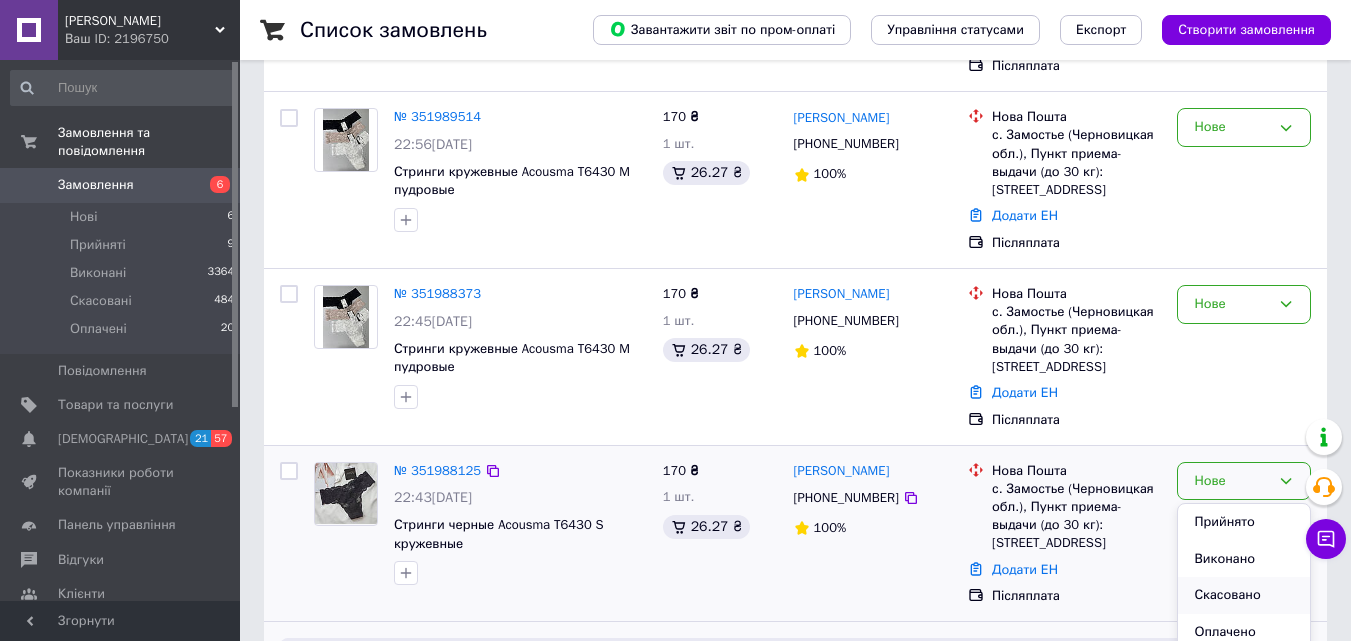 click on "Скасовано" at bounding box center (1244, 595) 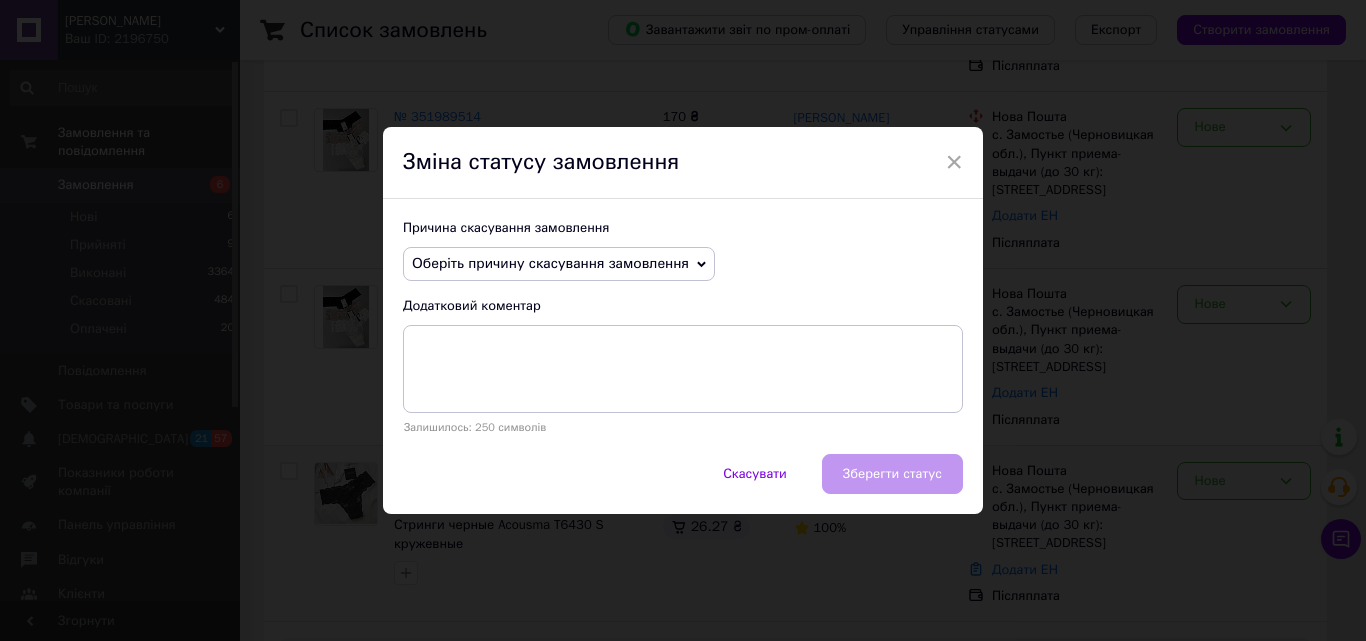 click on "Оберіть причину скасування замовлення" at bounding box center [559, 264] 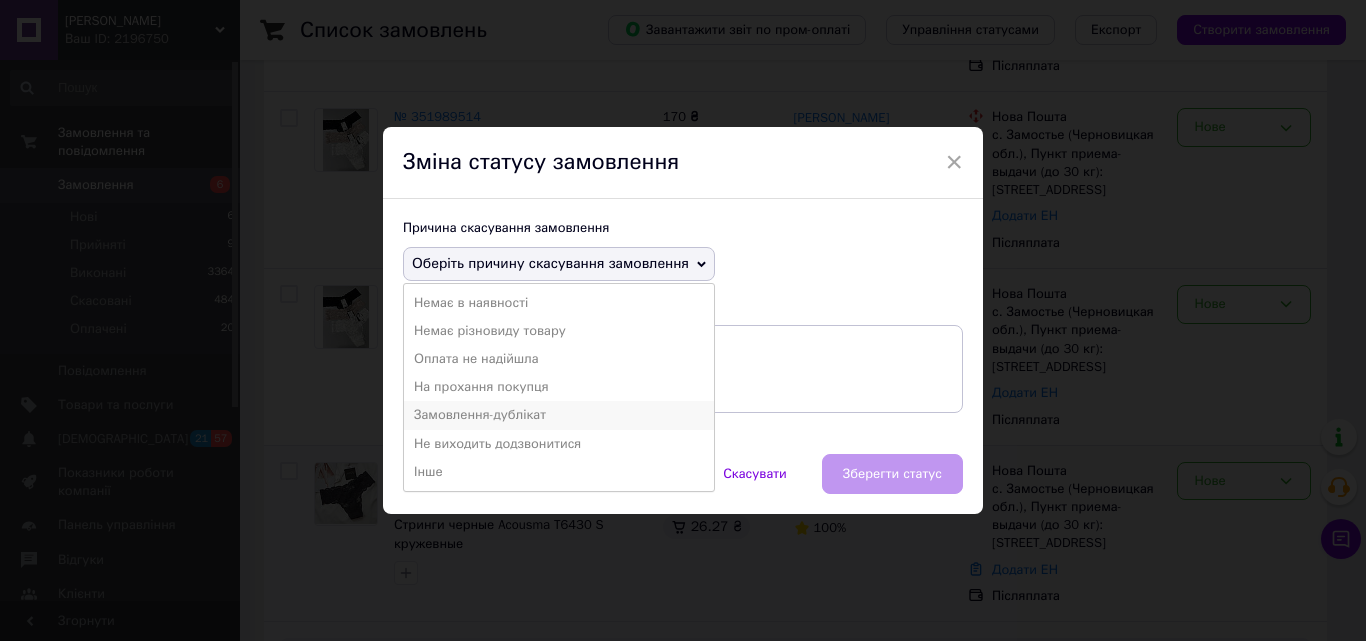 click on "Замовлення-дублікат" at bounding box center (559, 415) 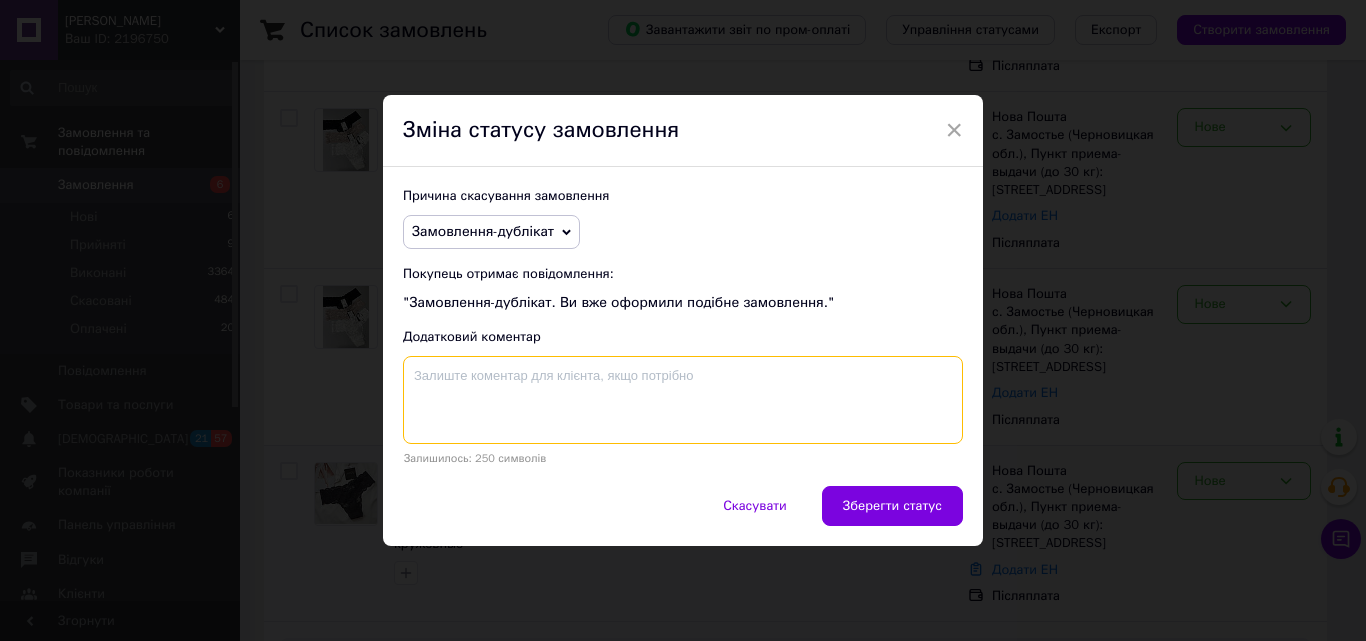click at bounding box center [683, 400] 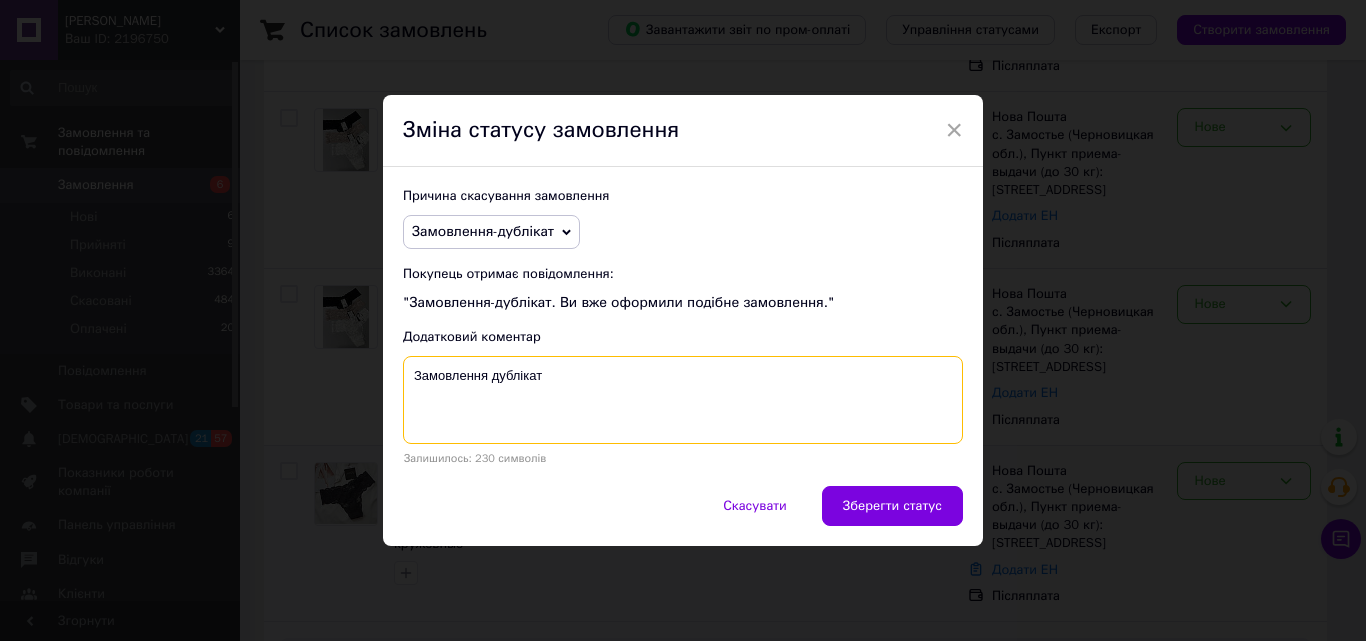 paste on "351993812" 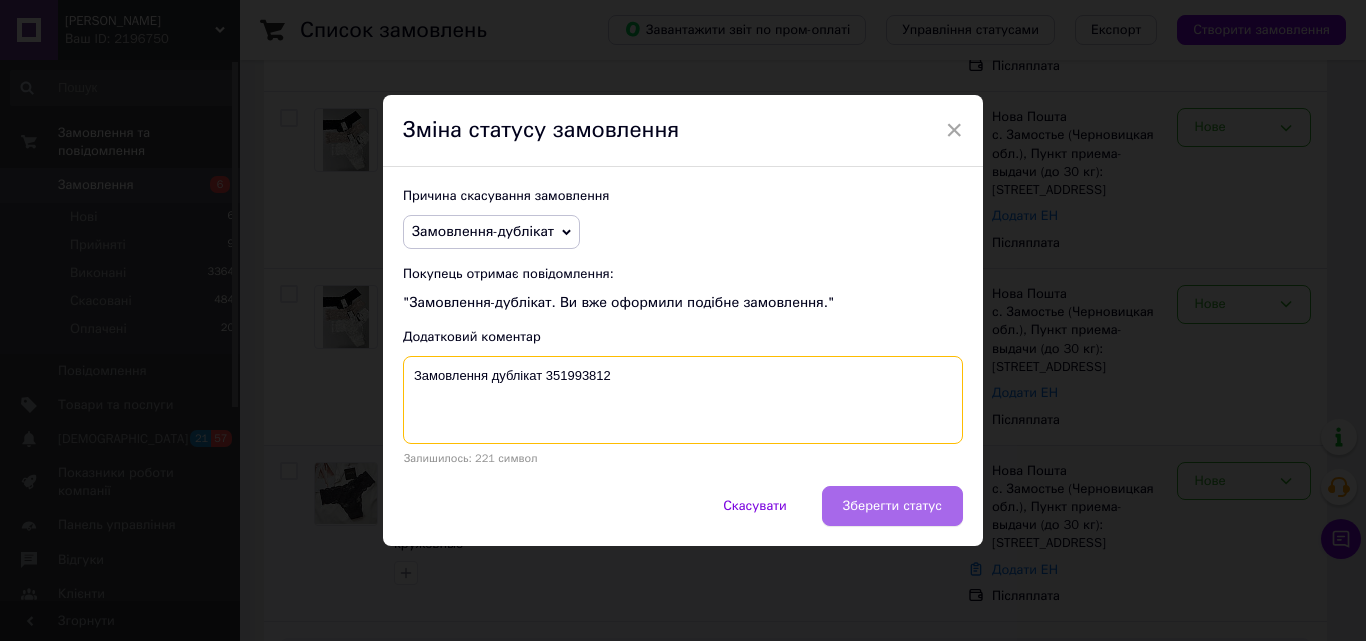 type on "Замовлення дублікат 351993812" 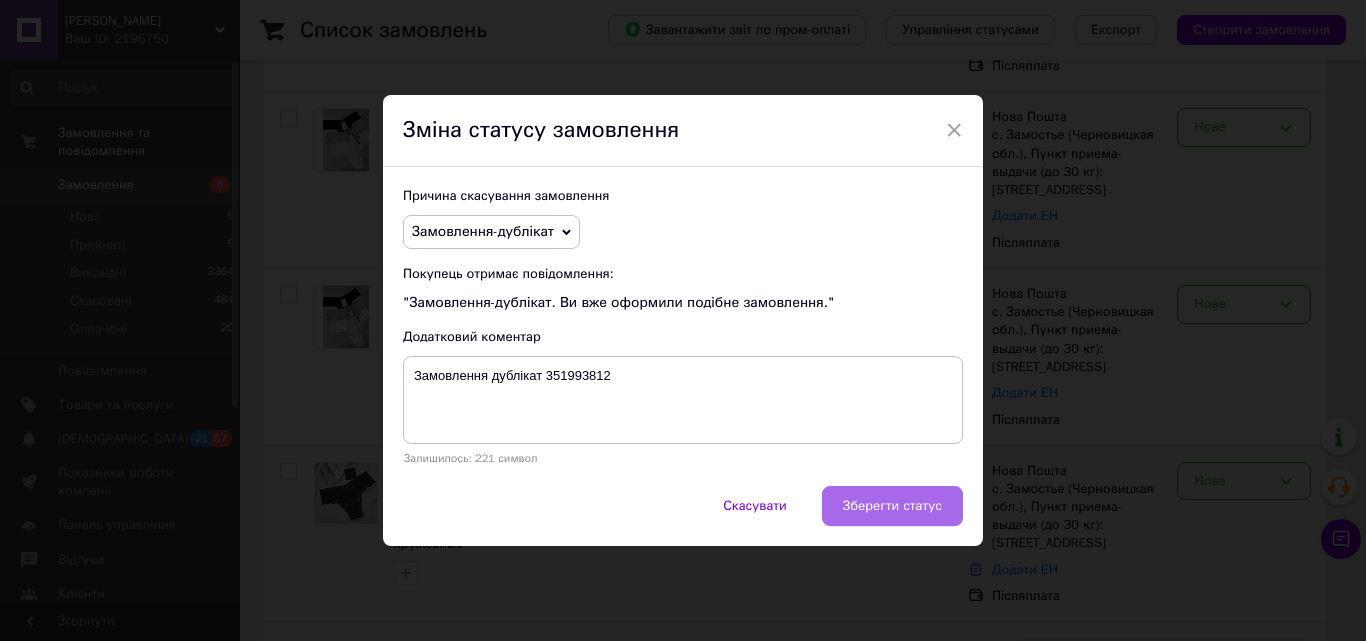 click on "Зберегти статус" at bounding box center (892, 506) 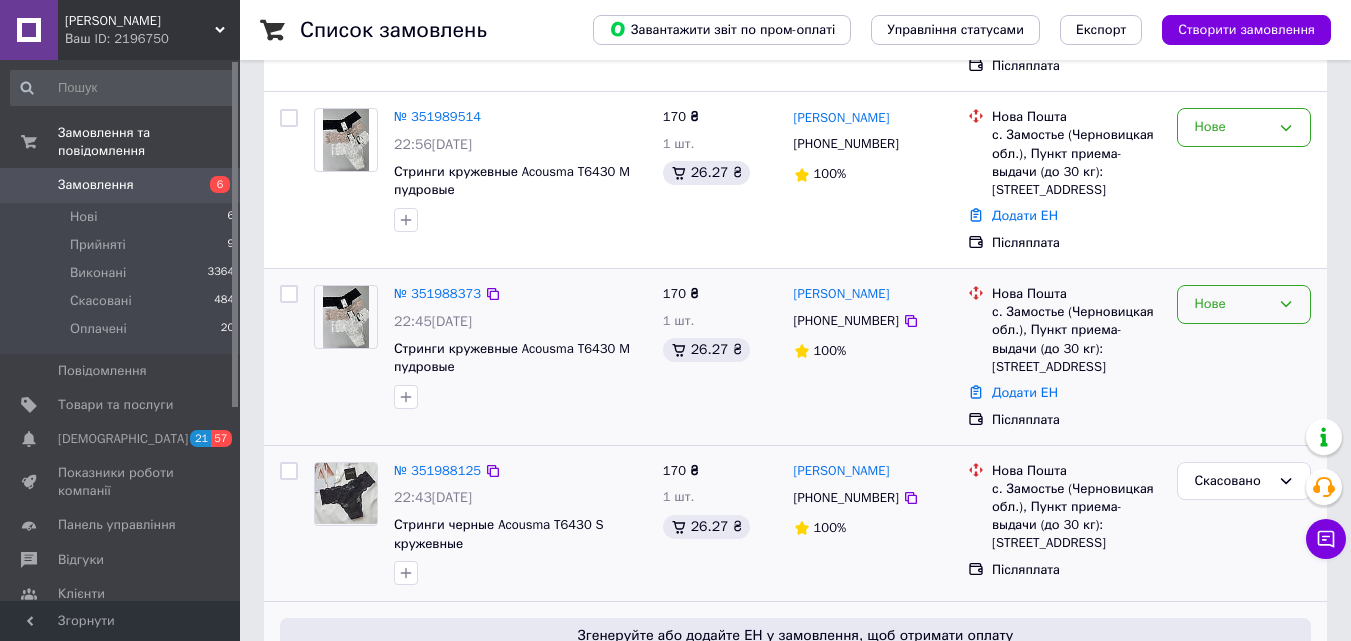 click on "Нове" at bounding box center (1244, 304) 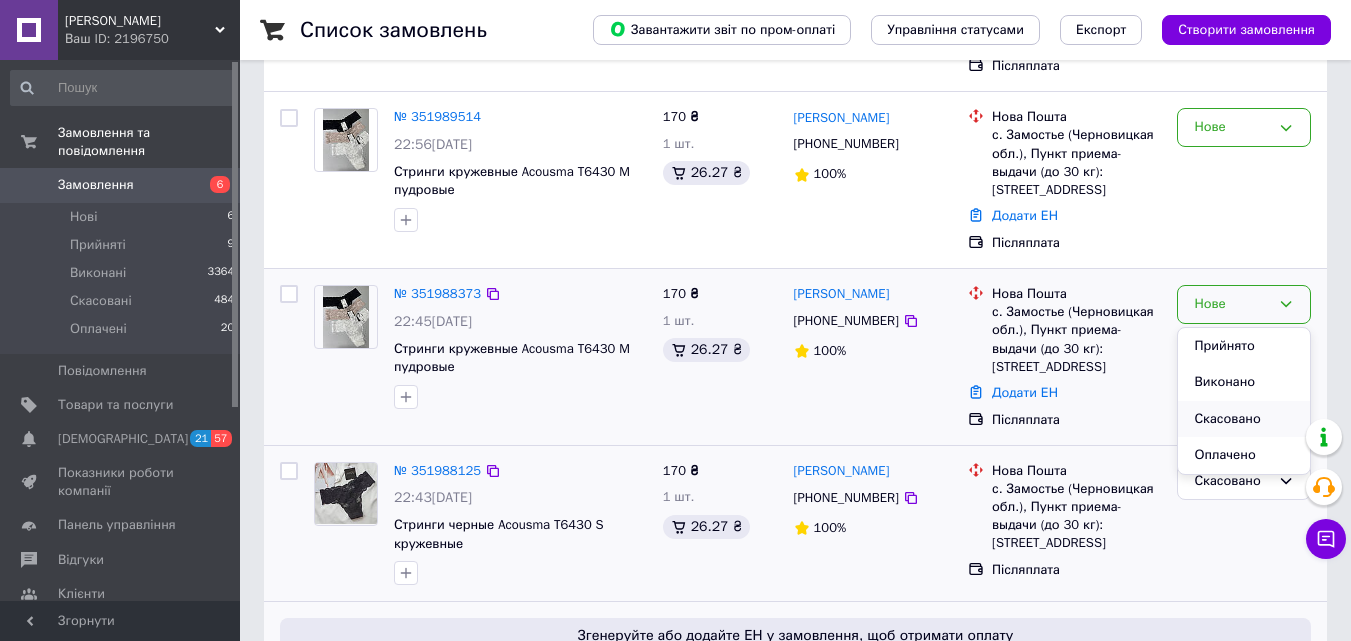 click on "Скасовано" at bounding box center [1244, 419] 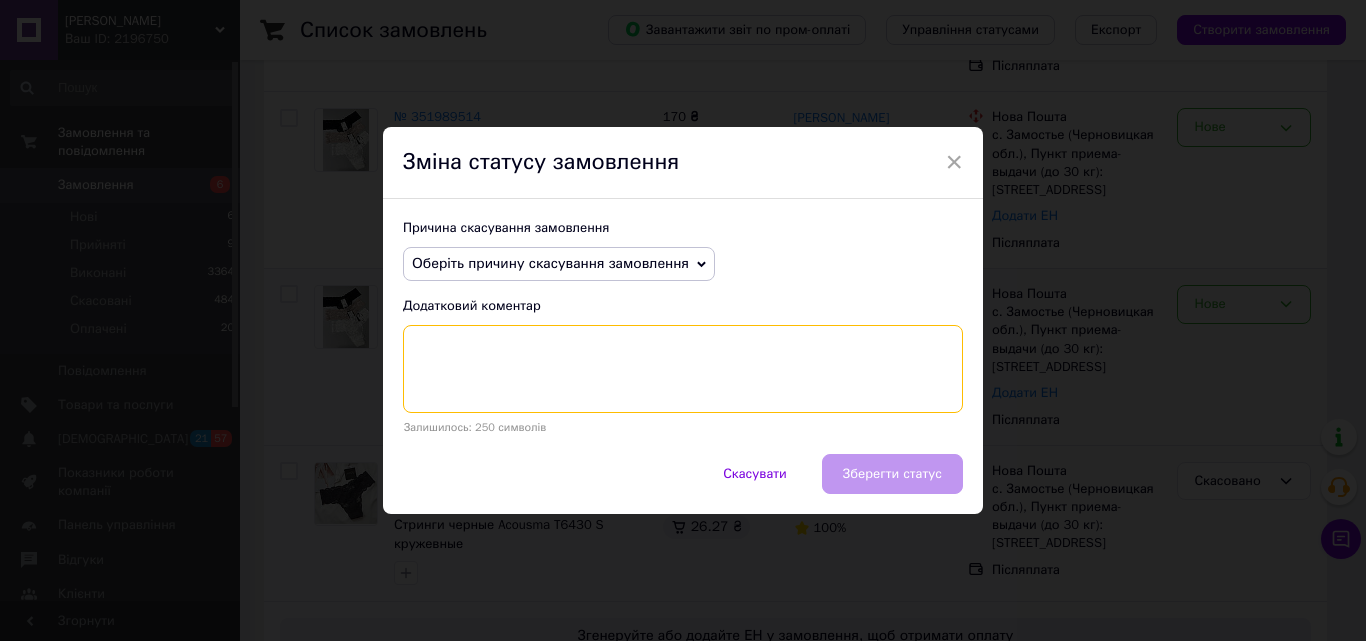click at bounding box center (683, 369) 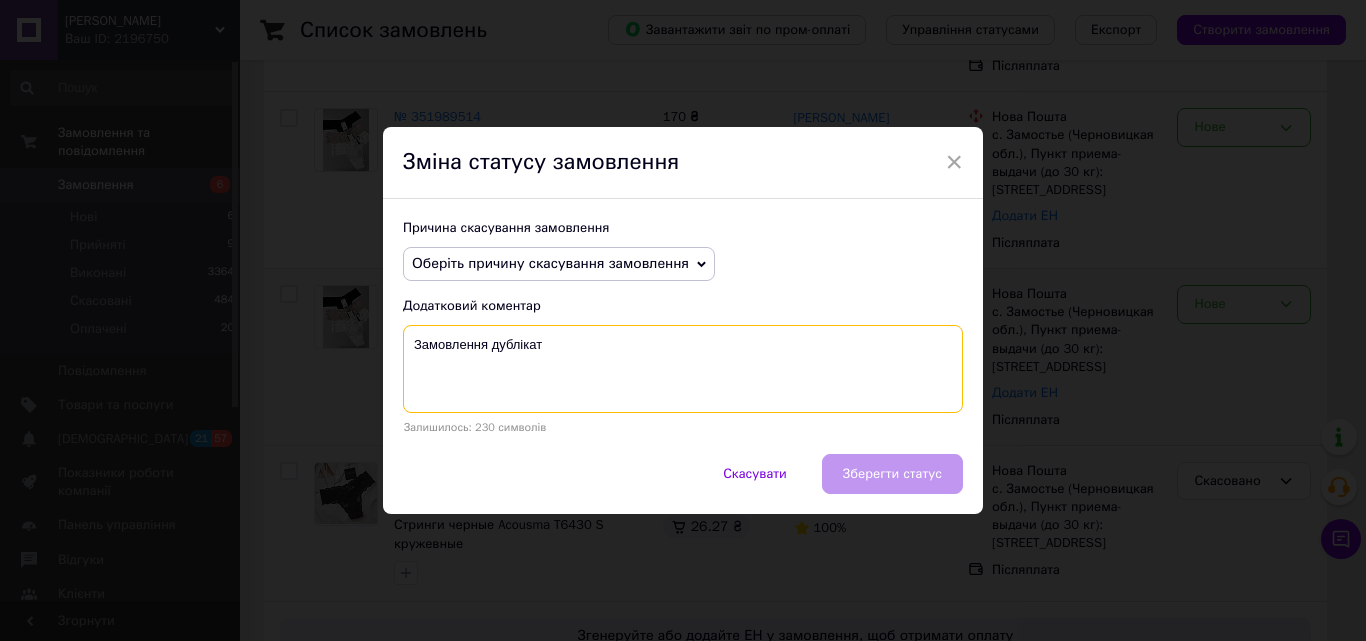 paste on "351993812" 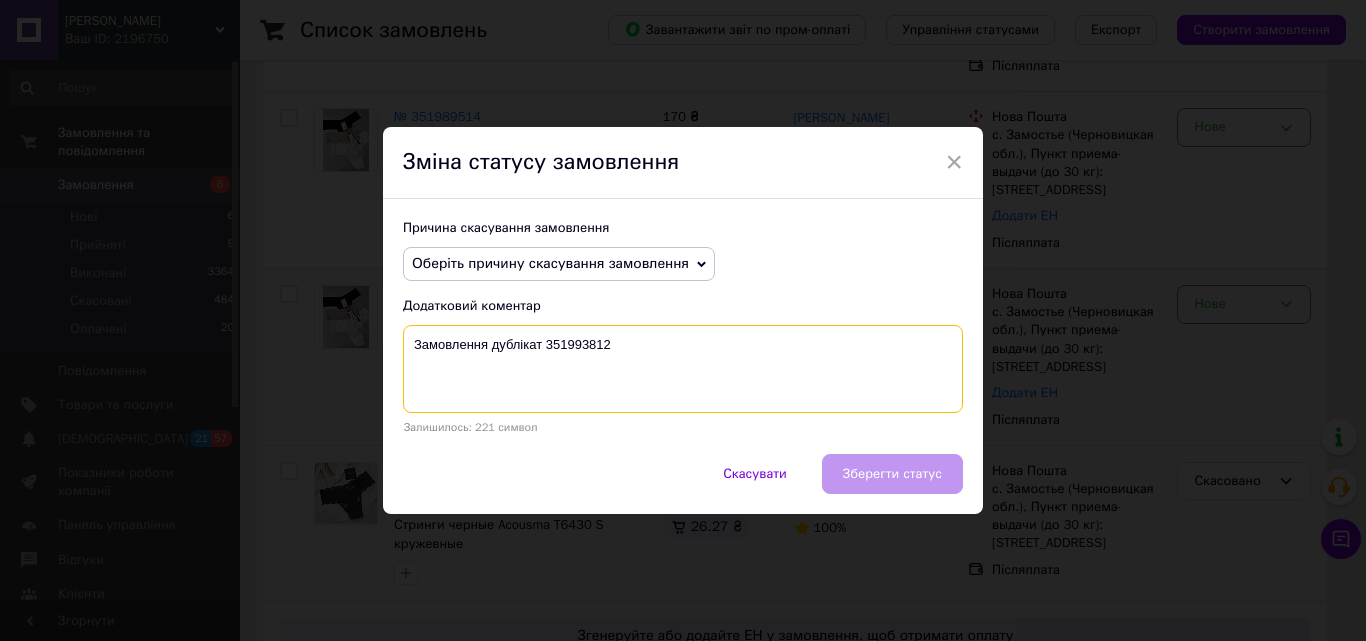drag, startPoint x: 764, startPoint y: 334, endPoint x: 371, endPoint y: 317, distance: 393.36752 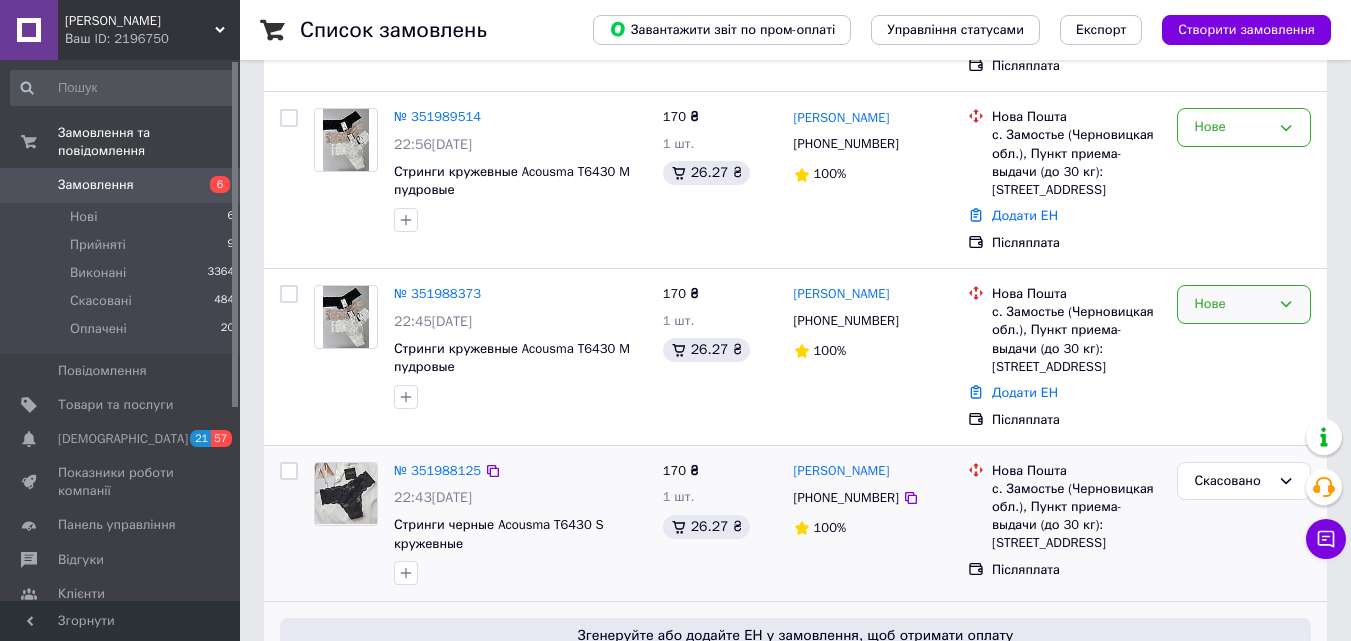 click 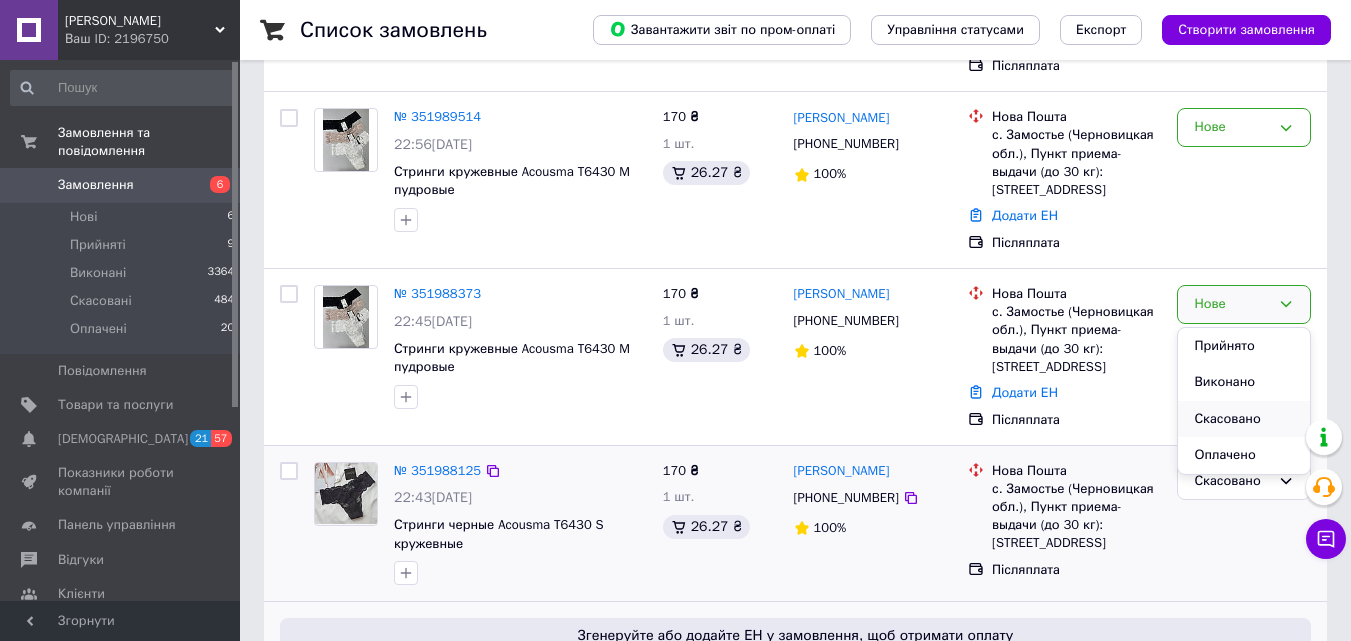 click on "Скасовано" at bounding box center (1244, 419) 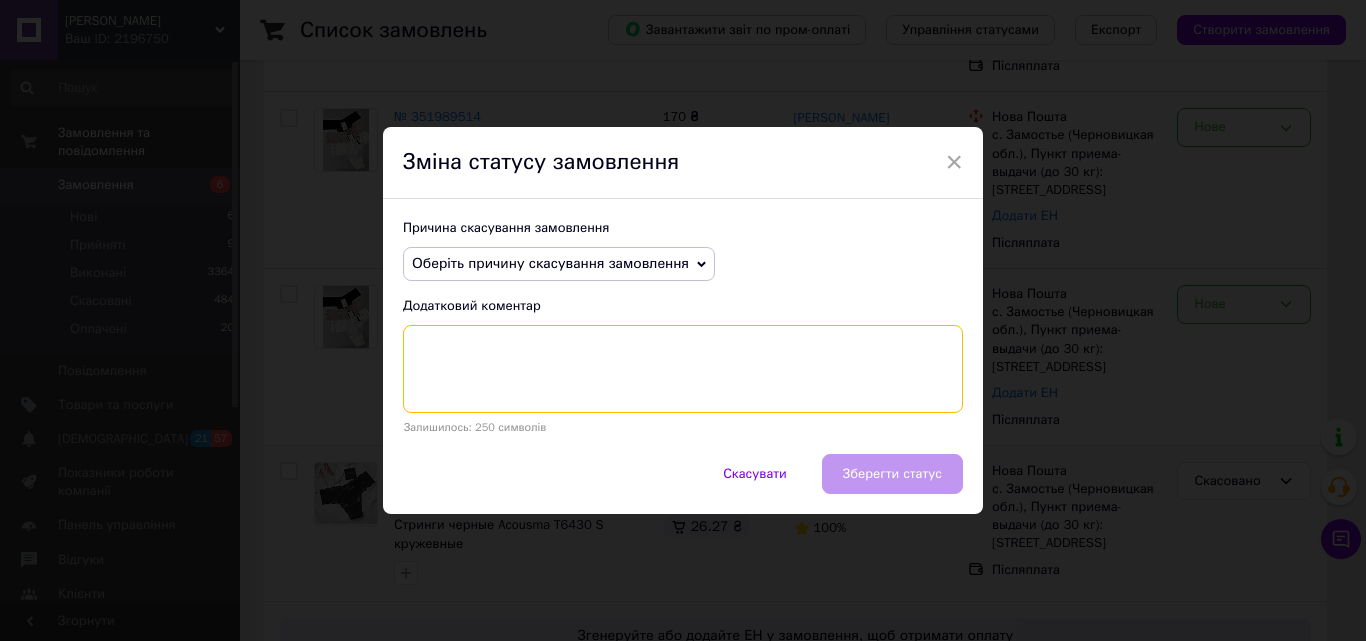 click at bounding box center [683, 369] 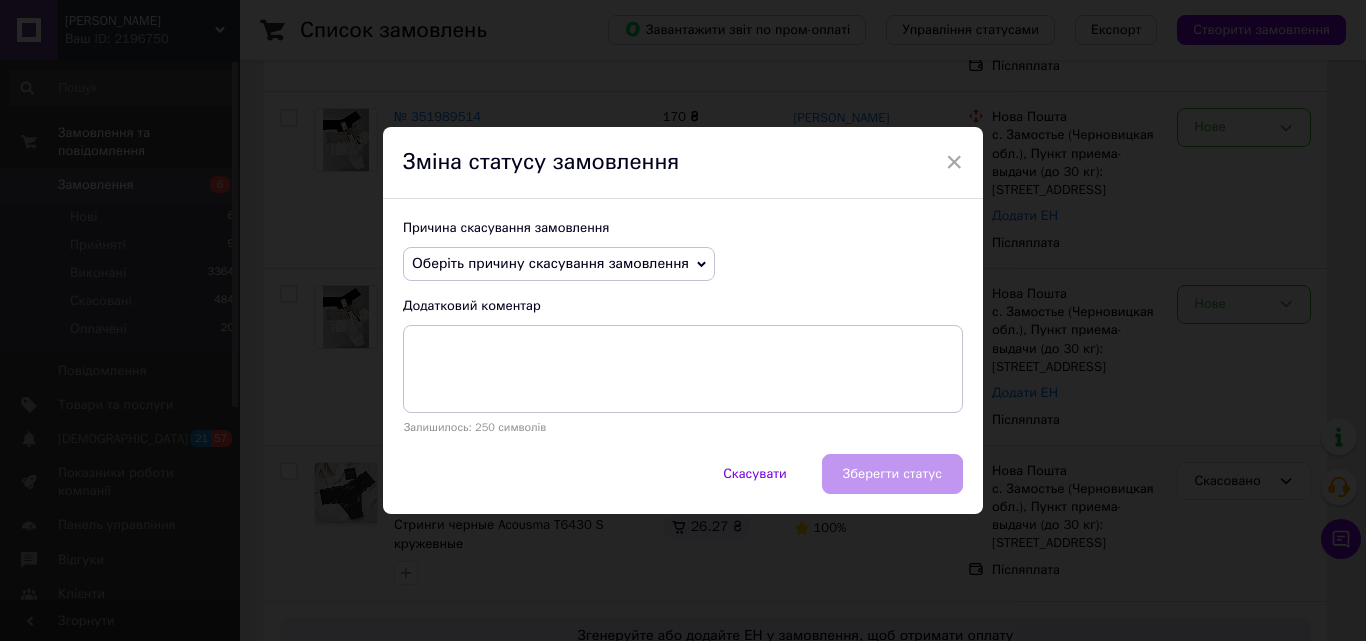 click 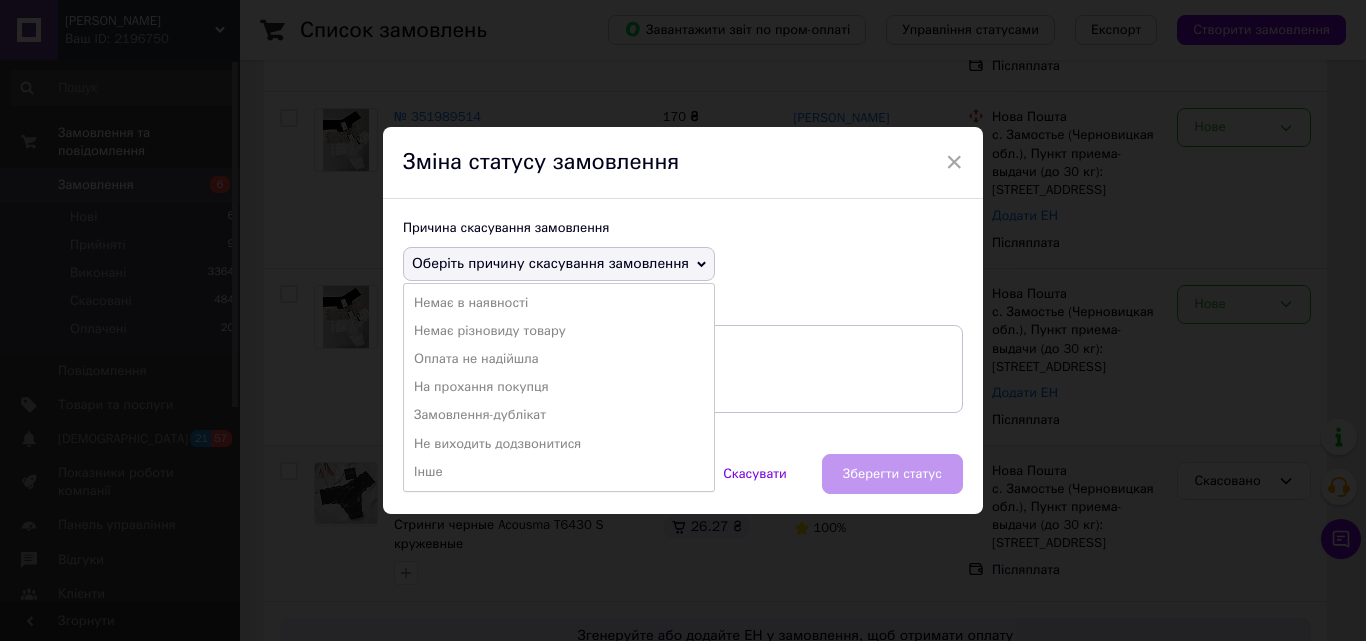 click on "Замовлення-дублікат" at bounding box center (559, 415) 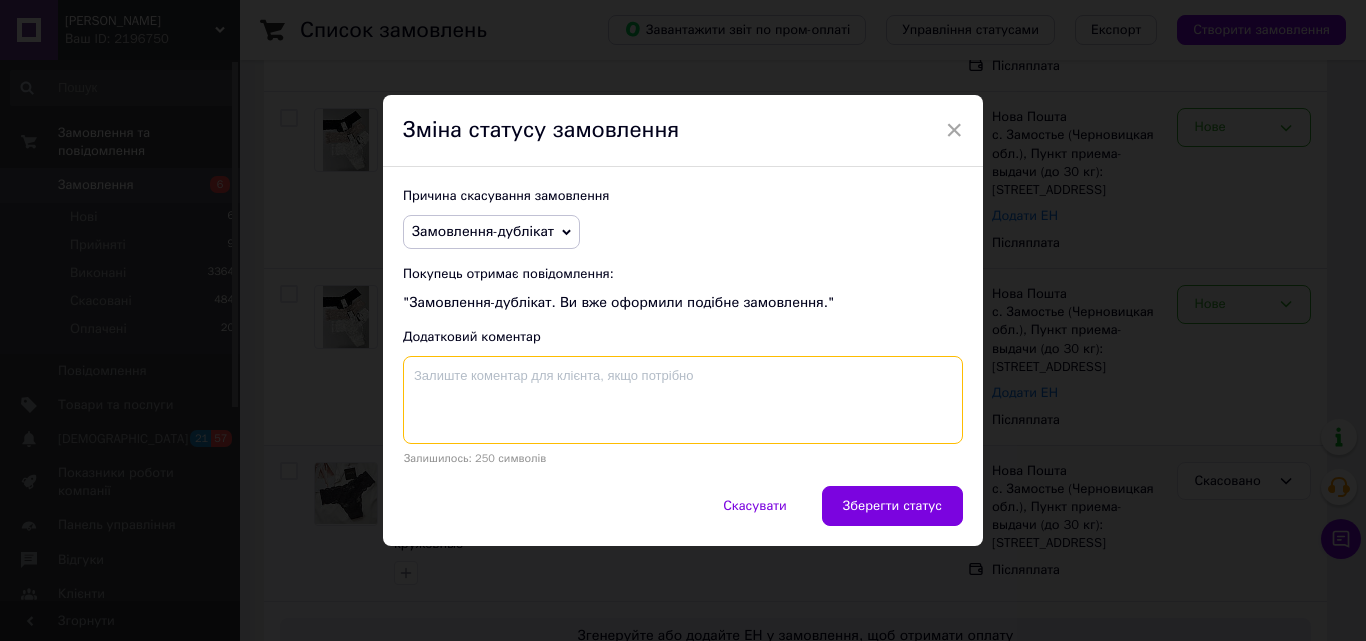 click at bounding box center [683, 400] 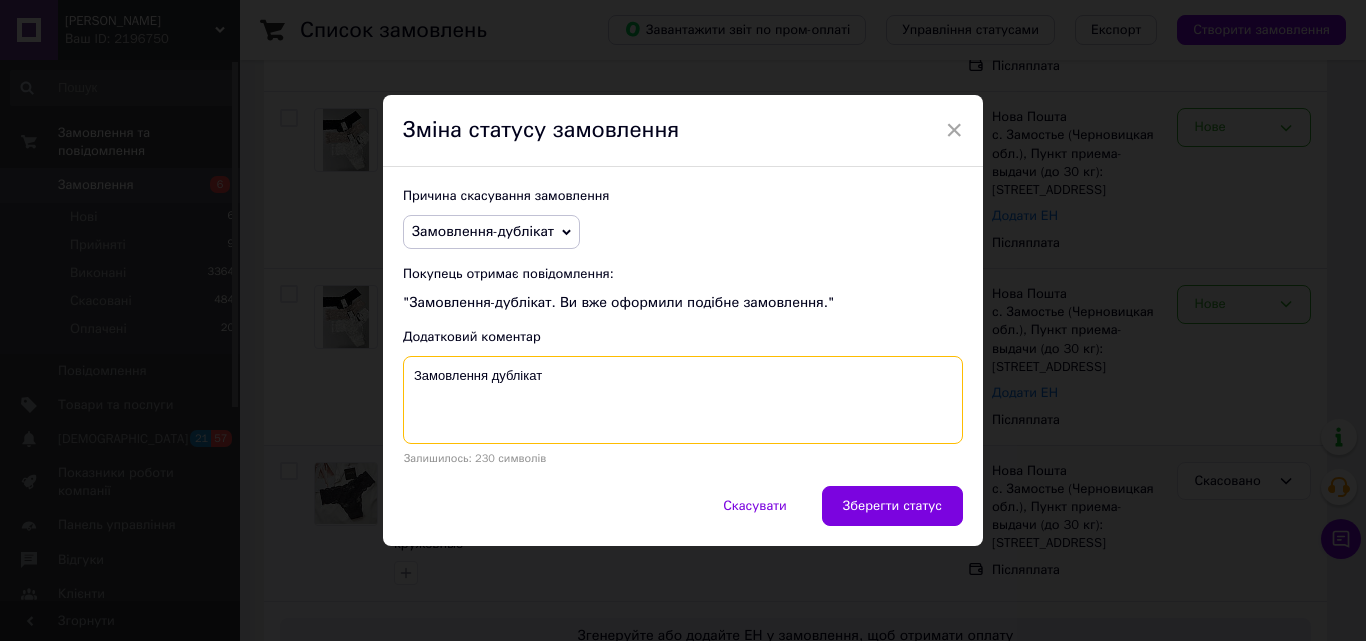 paste on "351993812" 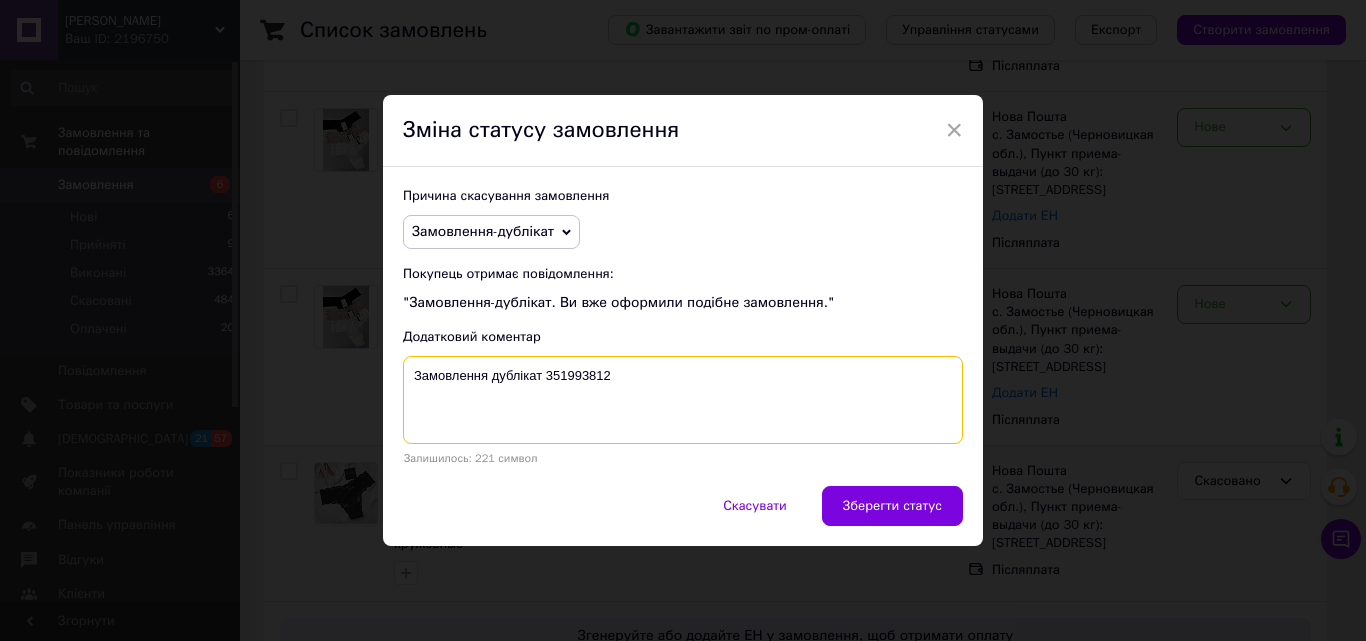drag, startPoint x: 638, startPoint y: 361, endPoint x: 382, endPoint y: 328, distance: 258.1182 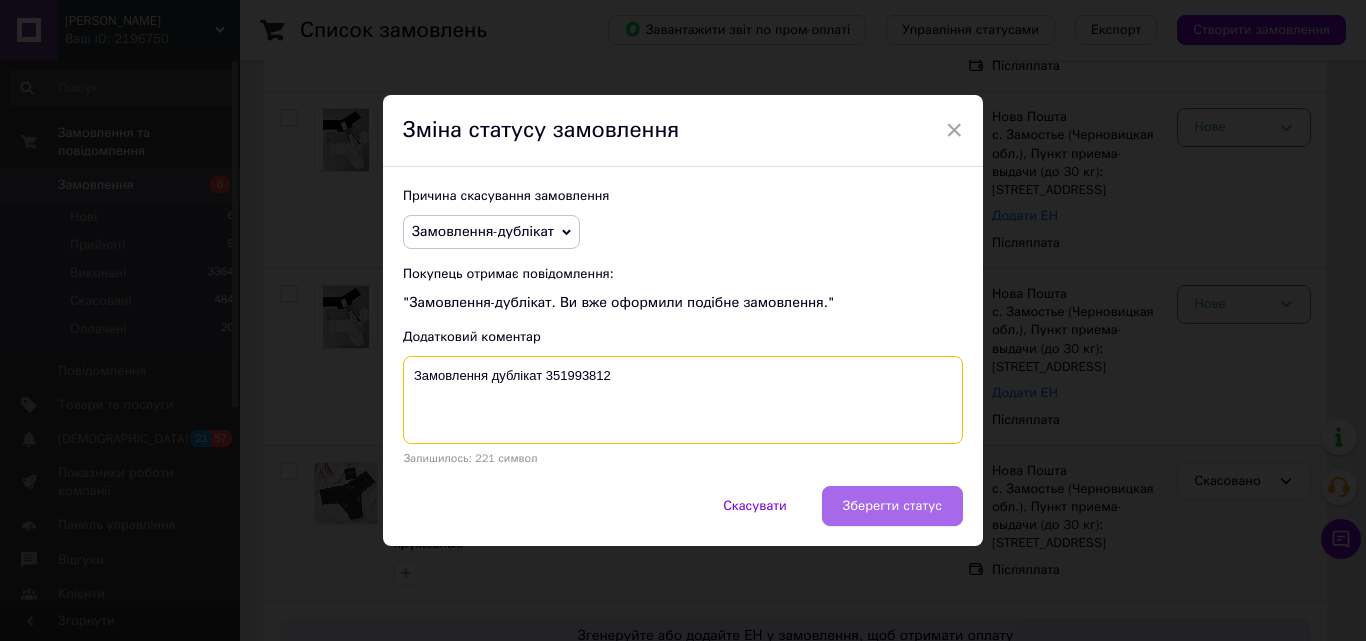 type on "Замовлення дублікат 351993812" 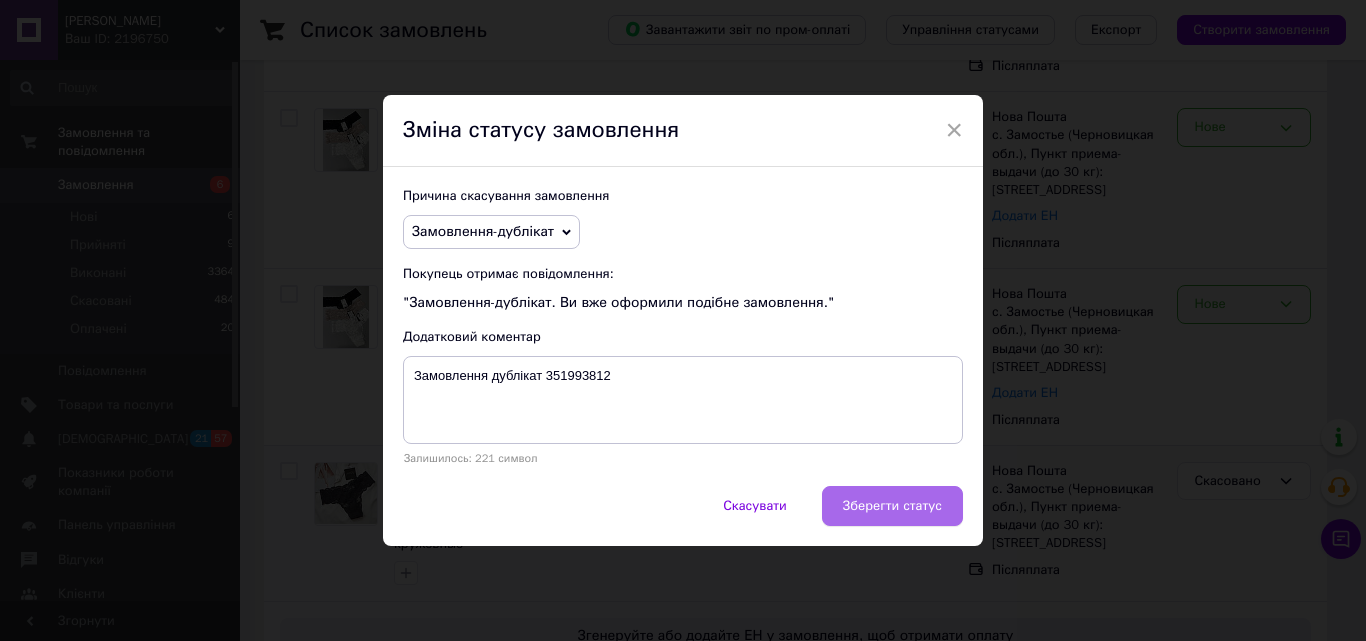 click on "Зберегти статус" at bounding box center [892, 506] 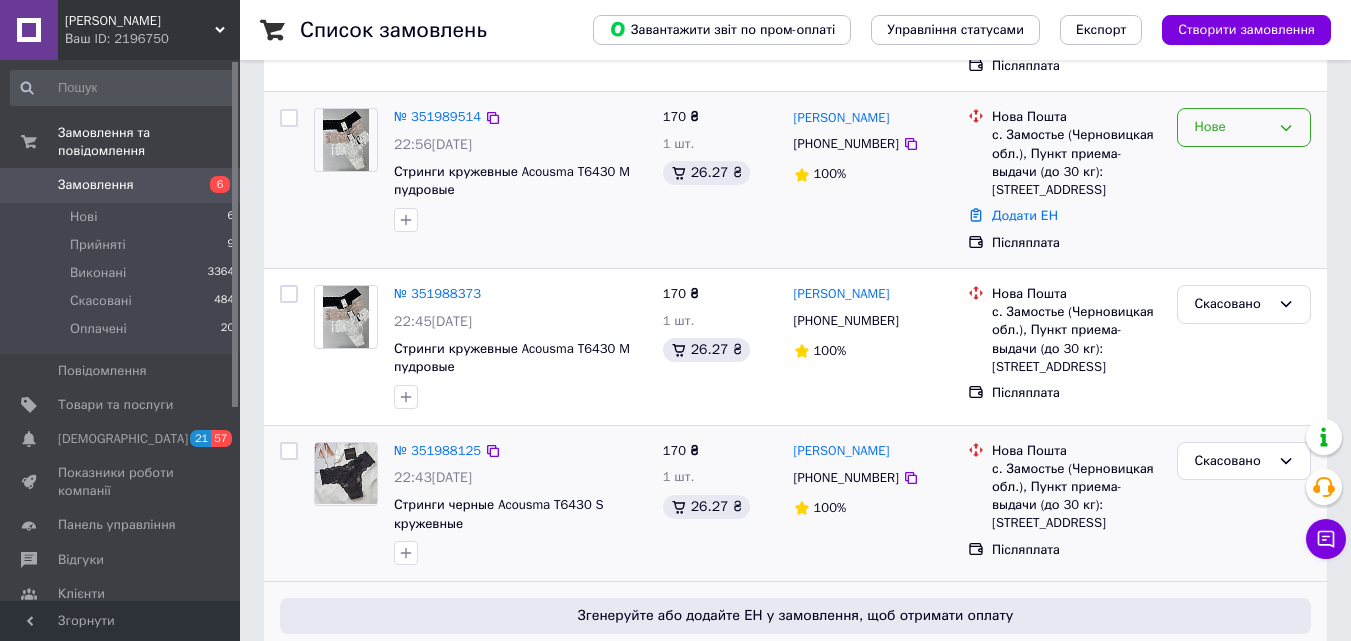 click 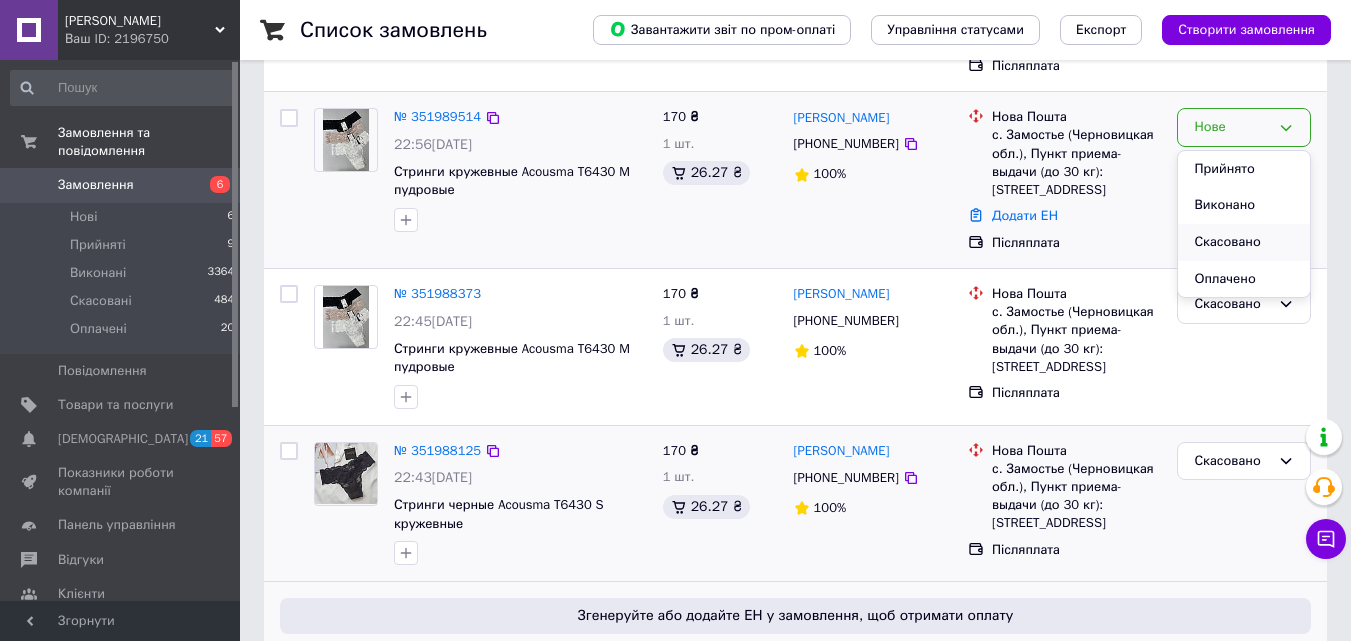 click on "Скасовано" at bounding box center (1244, 242) 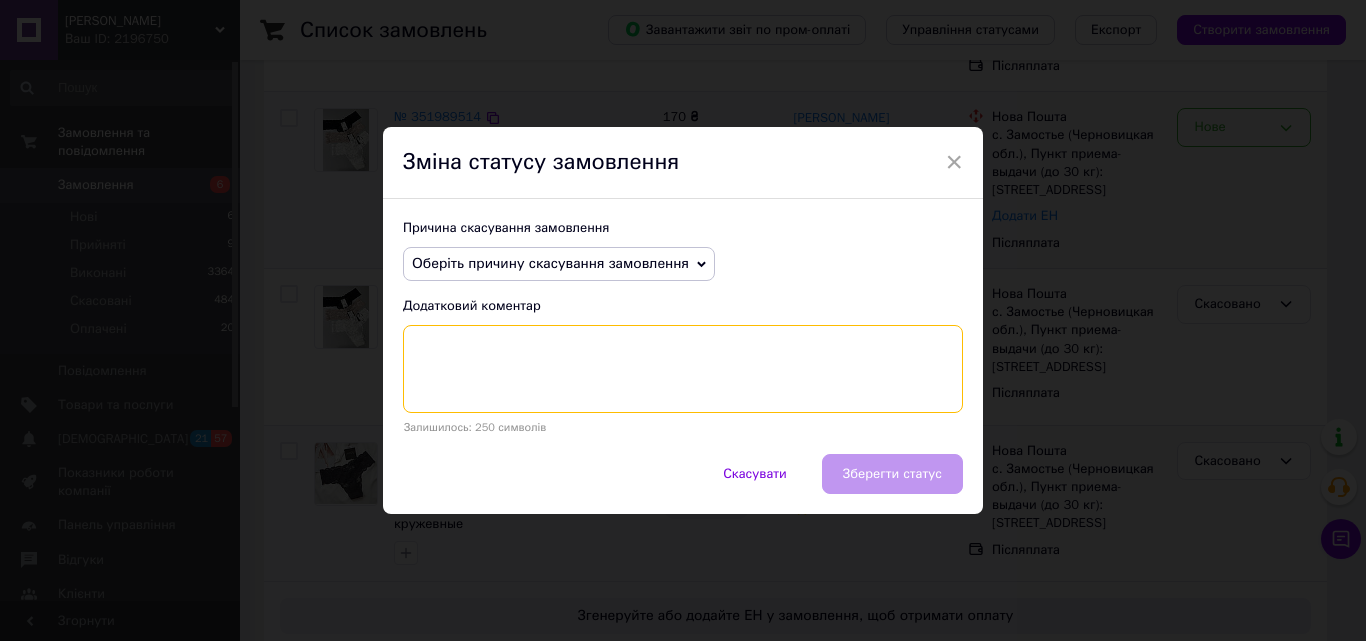 drag, startPoint x: 810, startPoint y: 357, endPoint x: 801, endPoint y: 319, distance: 39.051247 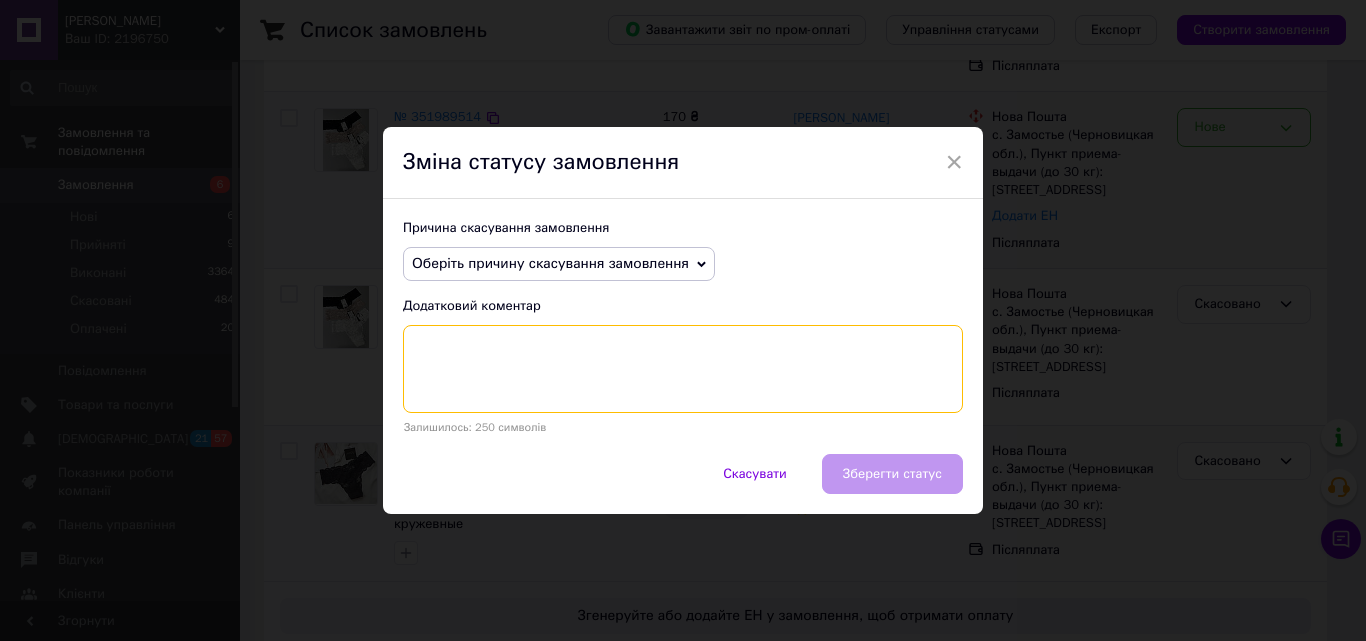 paste on "Замовлення дублікат 351993812" 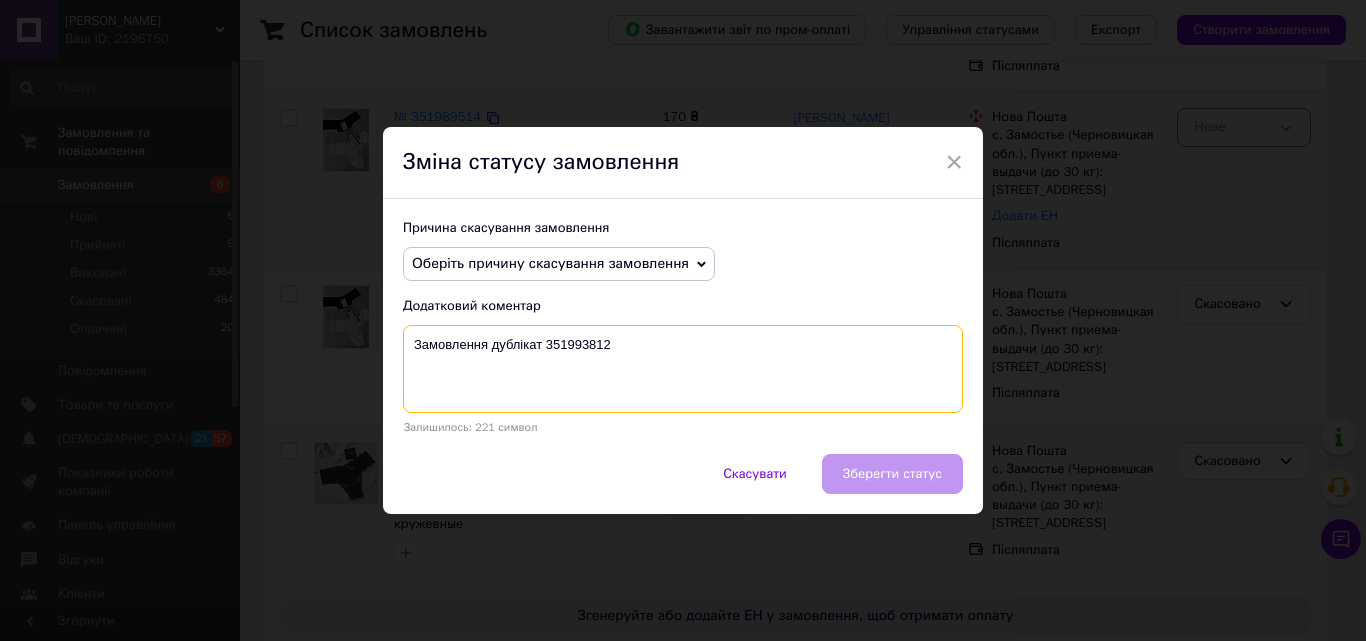 type on "Замовлення дублікат 351993812" 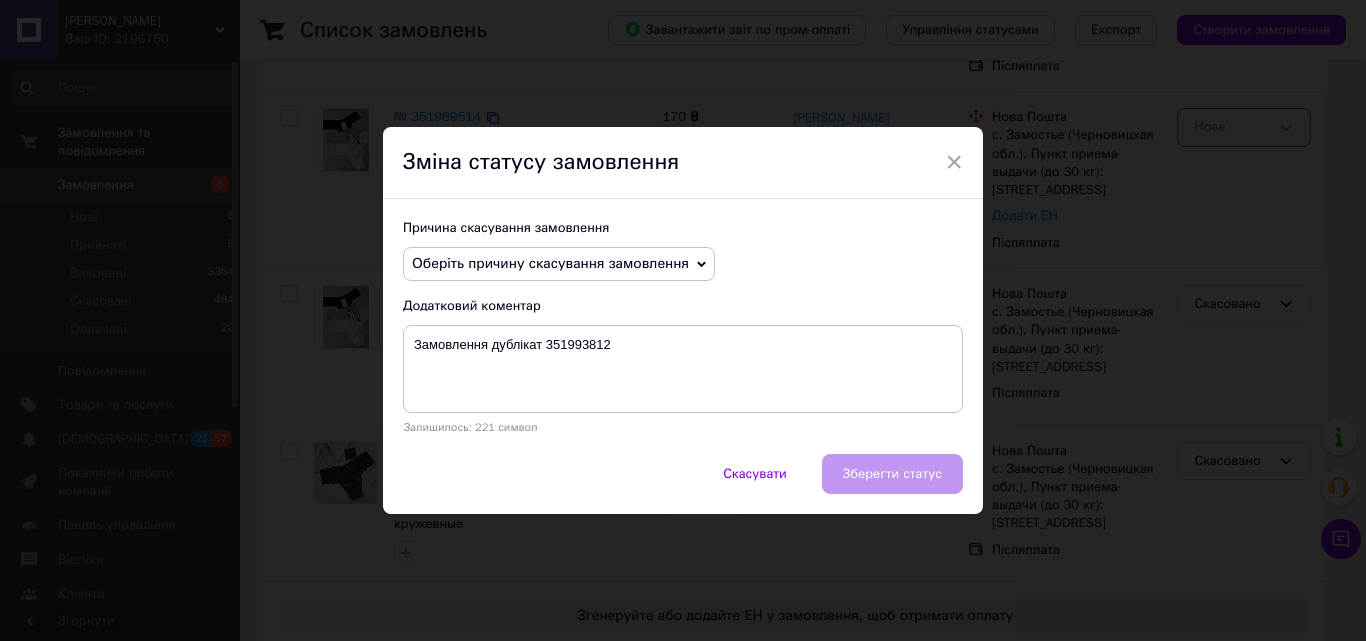 click 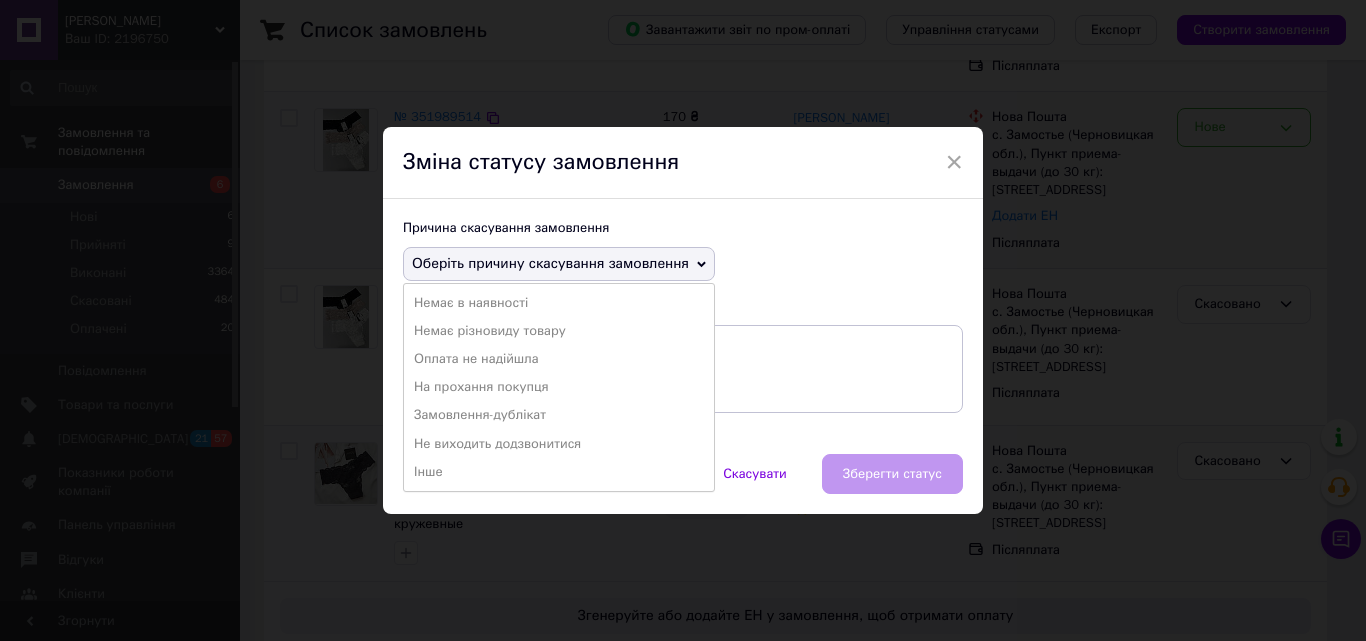 click on "Замовлення-дублікат" at bounding box center [559, 415] 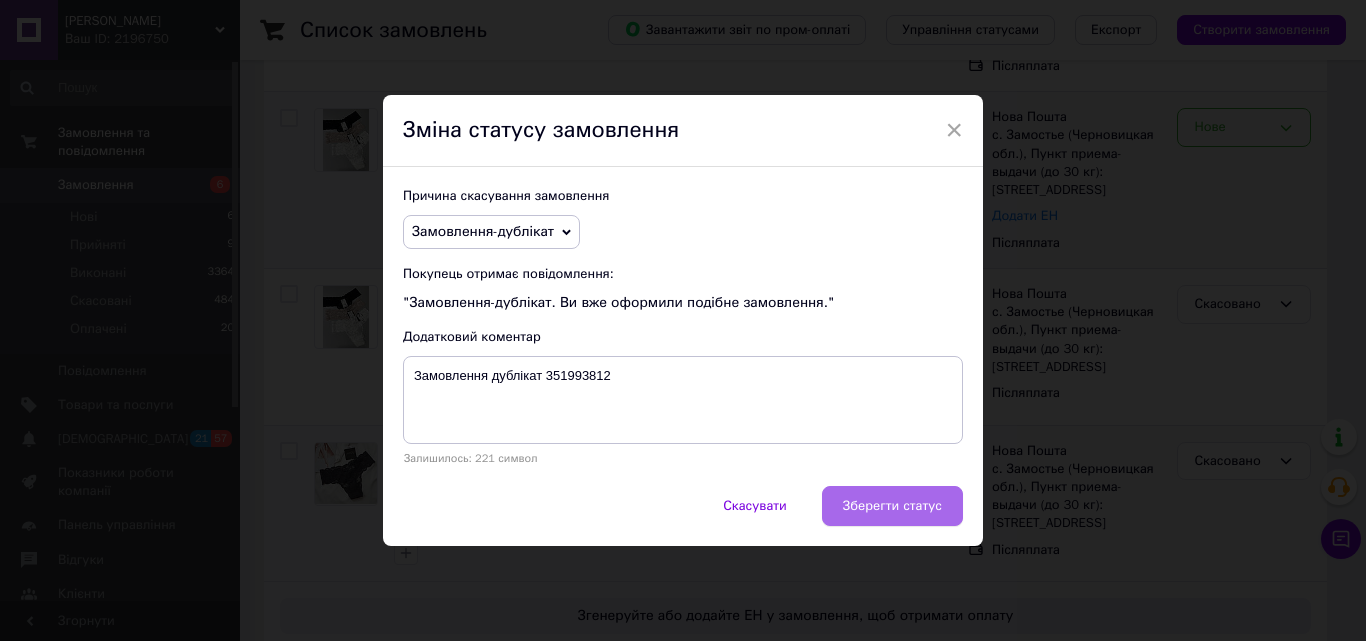 click on "Зберегти статус" at bounding box center [892, 506] 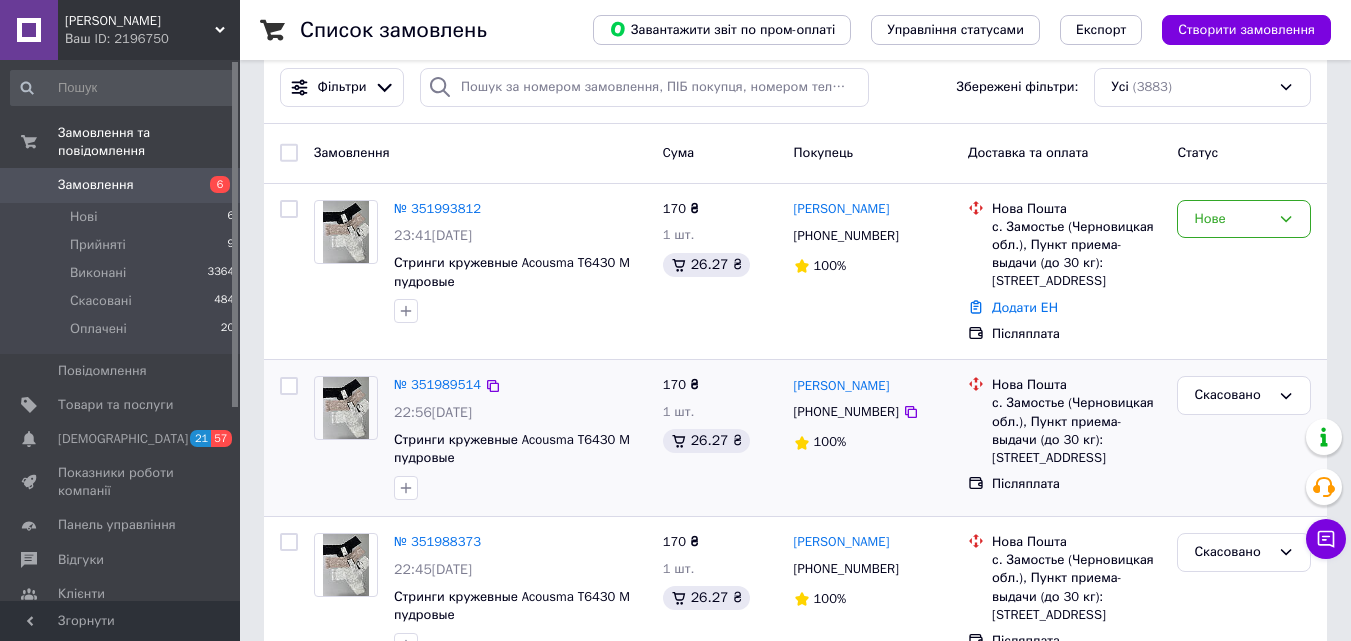 scroll, scrollTop: 0, scrollLeft: 0, axis: both 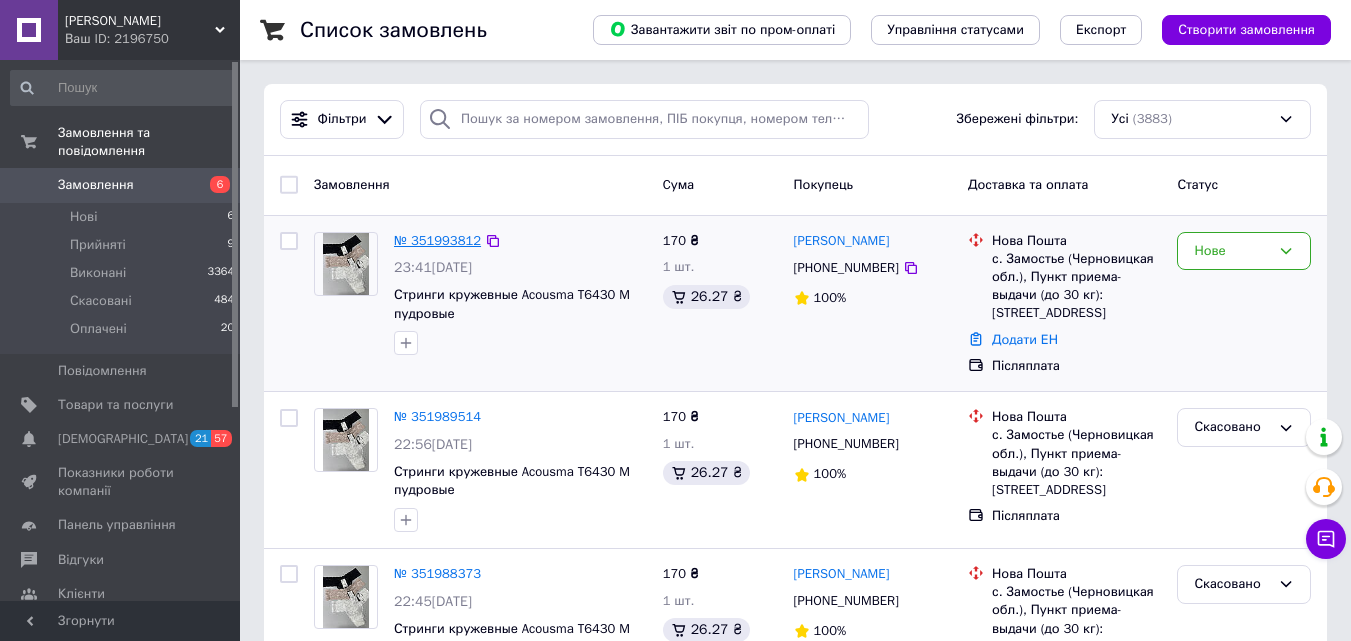 click on "№ 351993812" at bounding box center (437, 240) 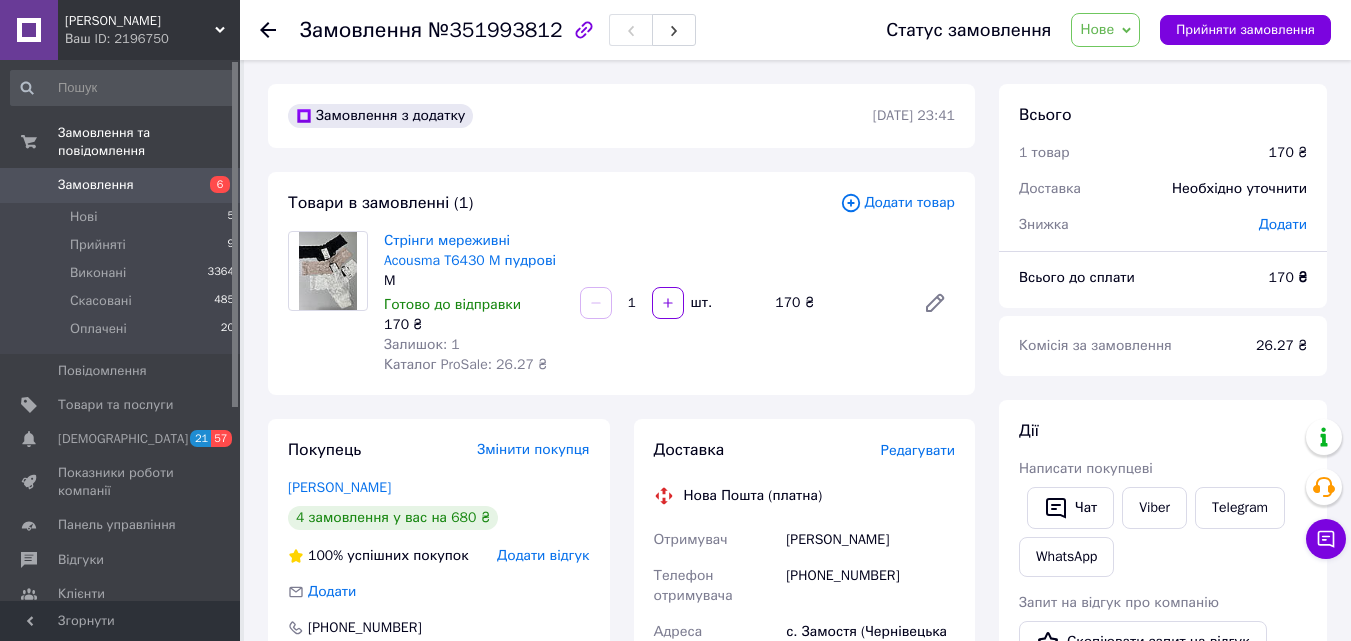 click 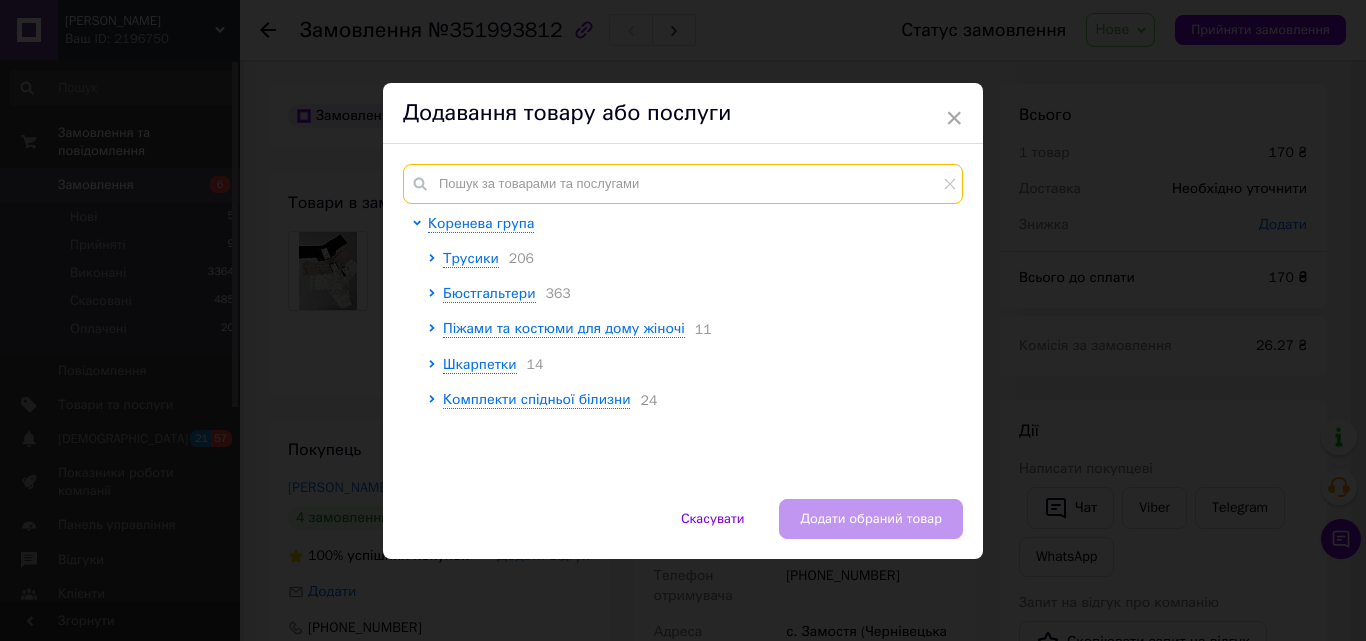 click at bounding box center [683, 184] 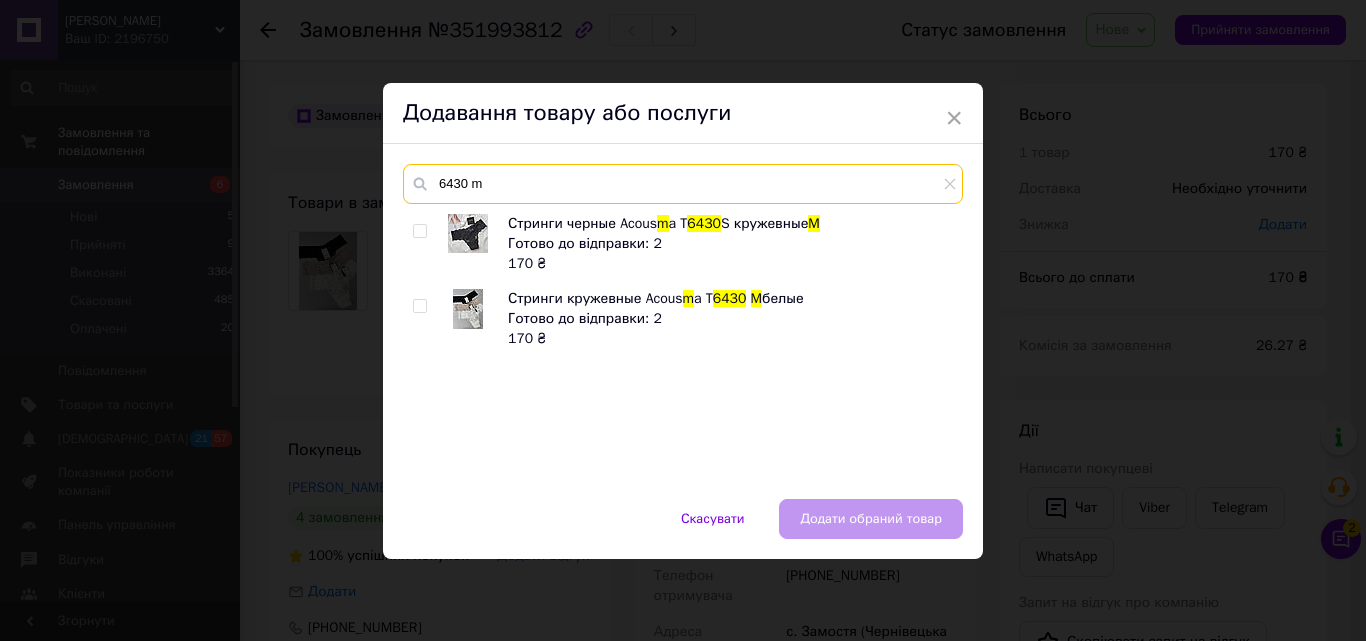 type on "6430 m" 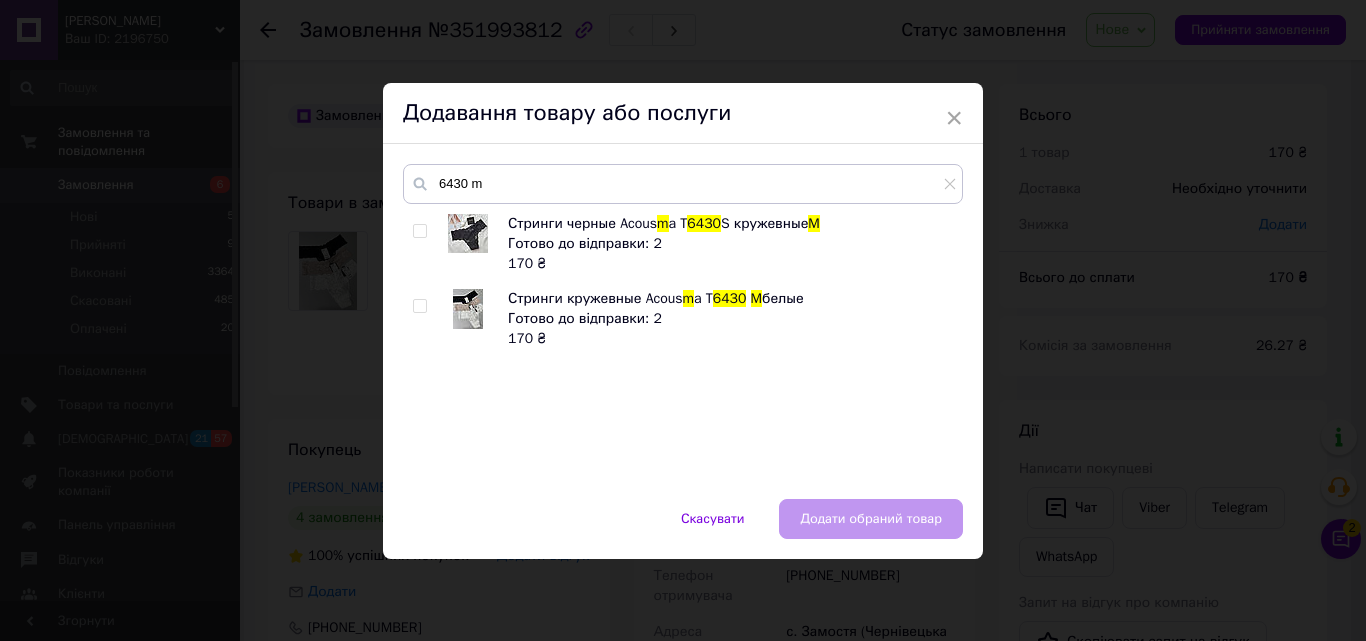 click at bounding box center [419, 231] 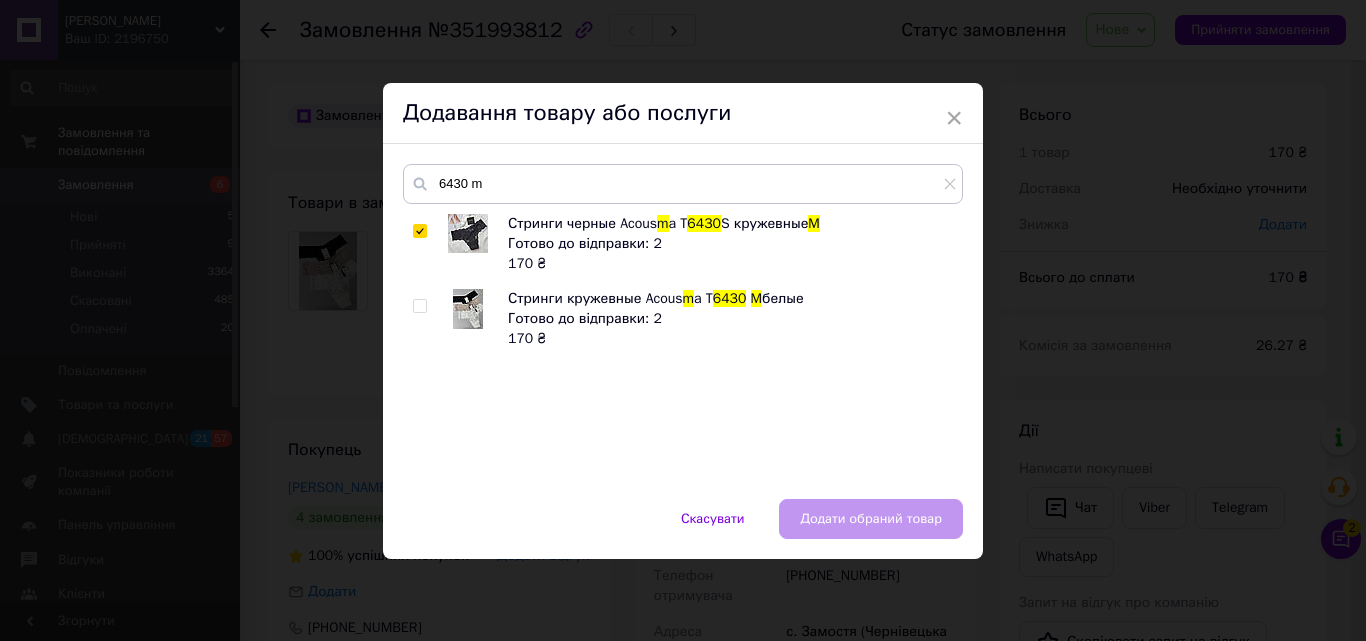 checkbox on "true" 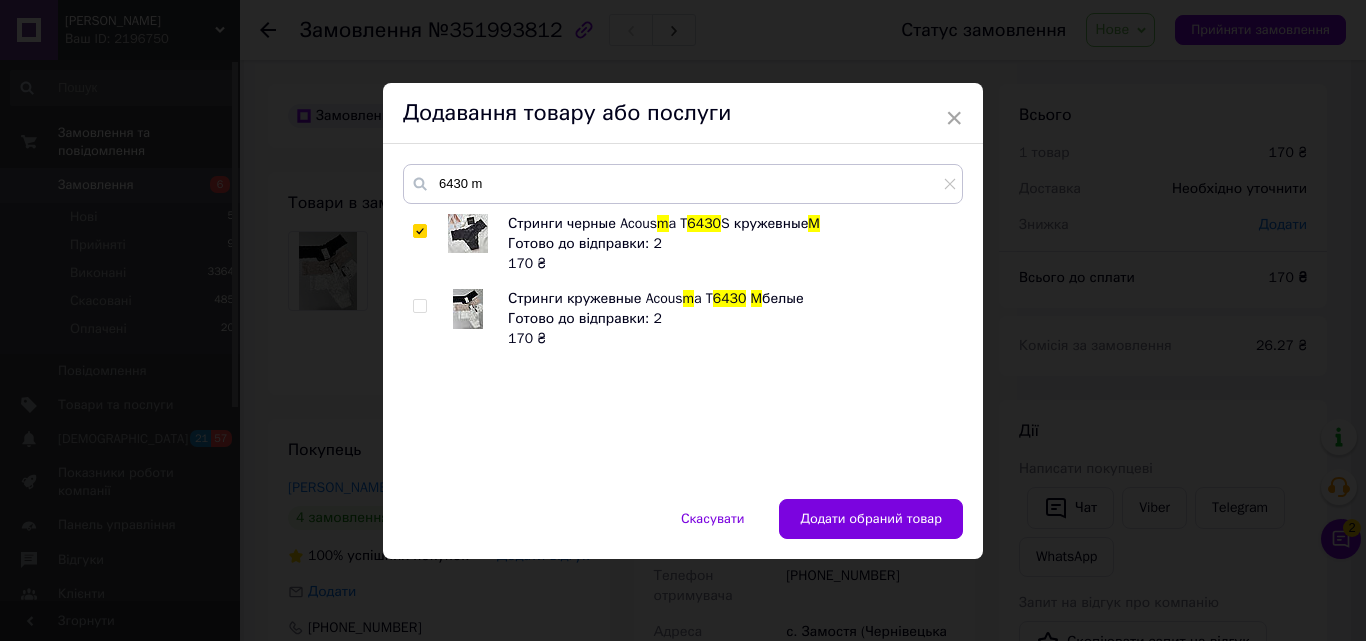 click at bounding box center (419, 306) 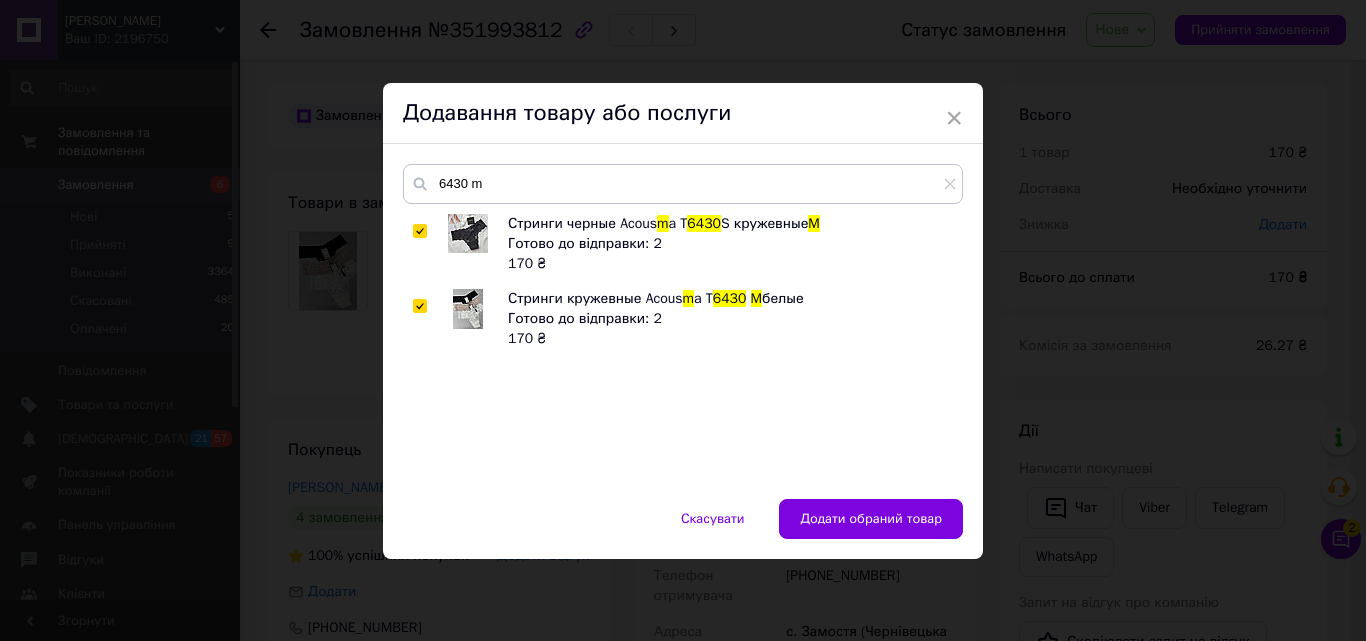 checkbox on "true" 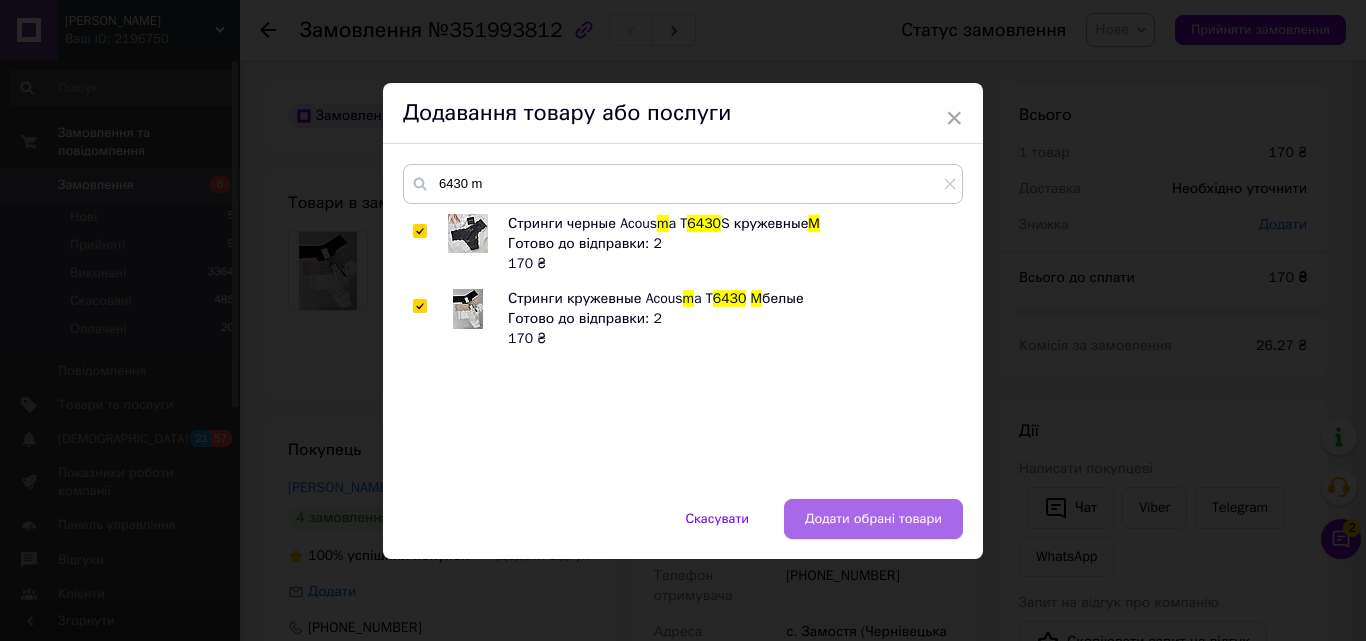 click on "Додати обрані товари" at bounding box center [873, 519] 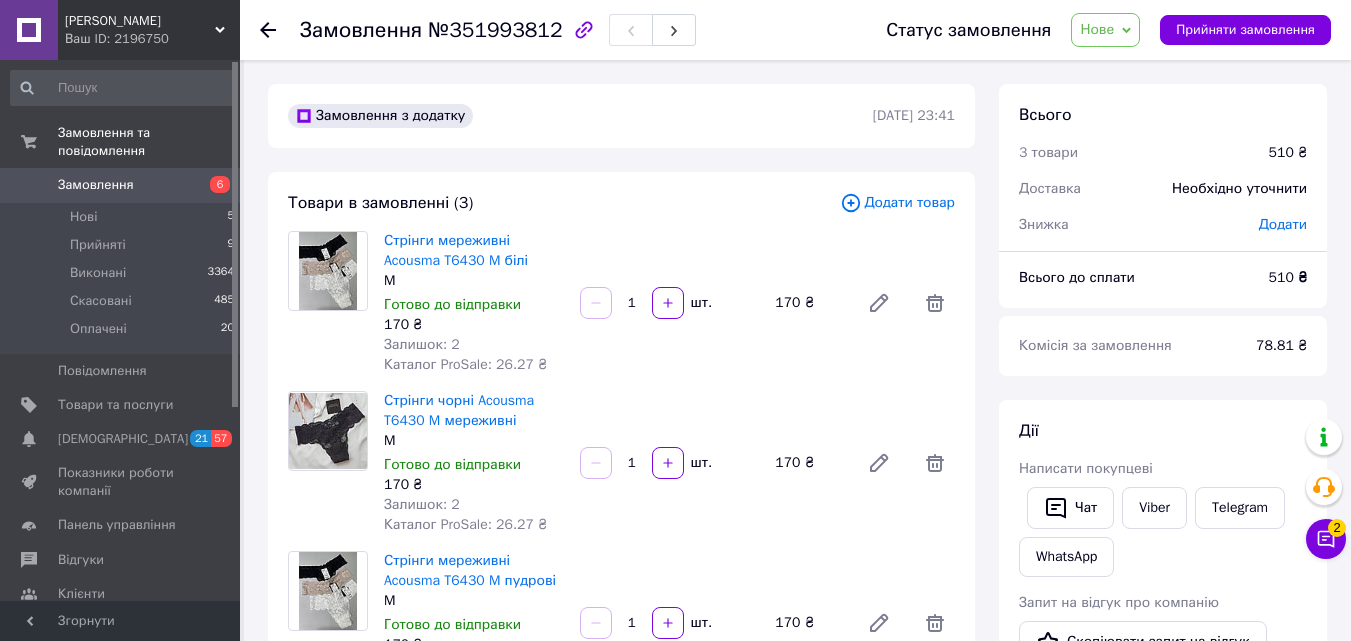 click on "Нове" at bounding box center (1105, 30) 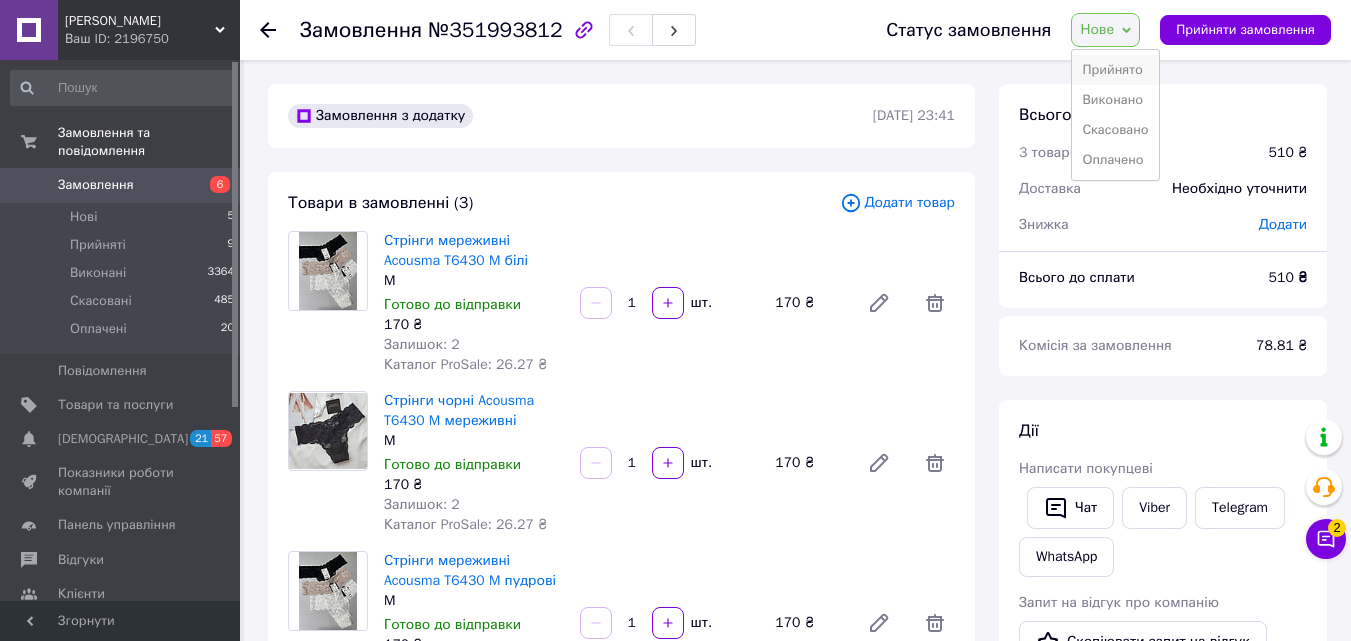 click on "Прийнято" at bounding box center [1115, 70] 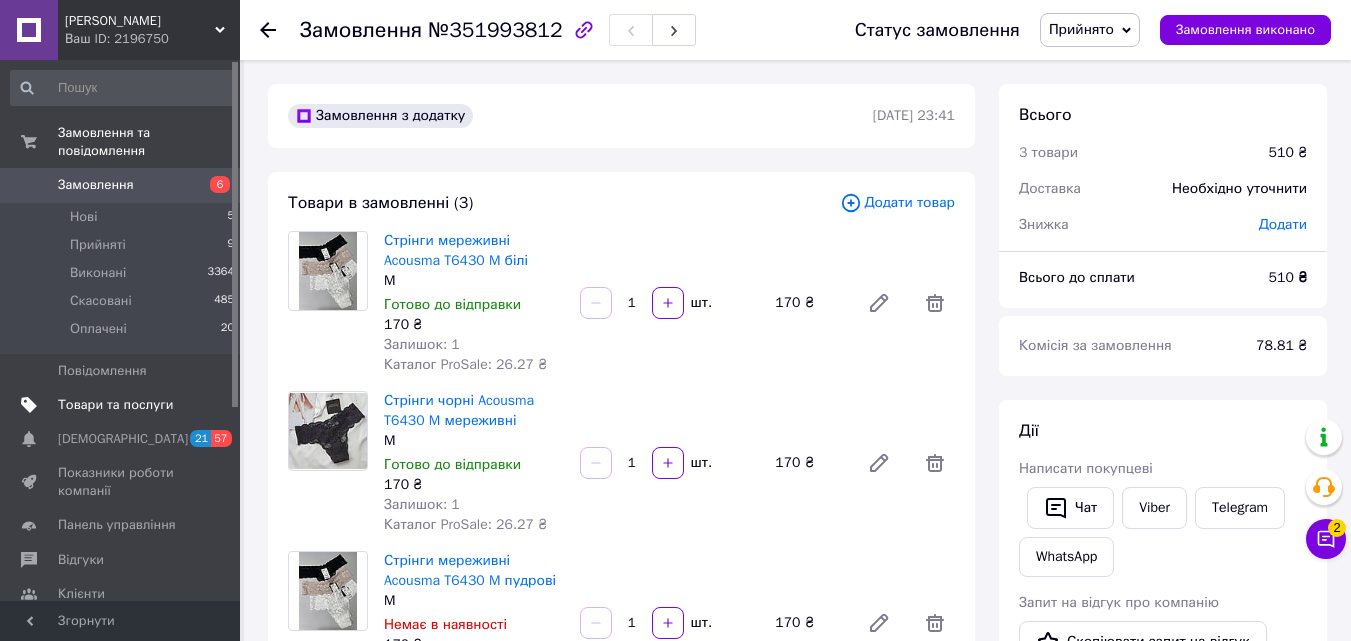 click on "Товари та послуги" at bounding box center [115, 405] 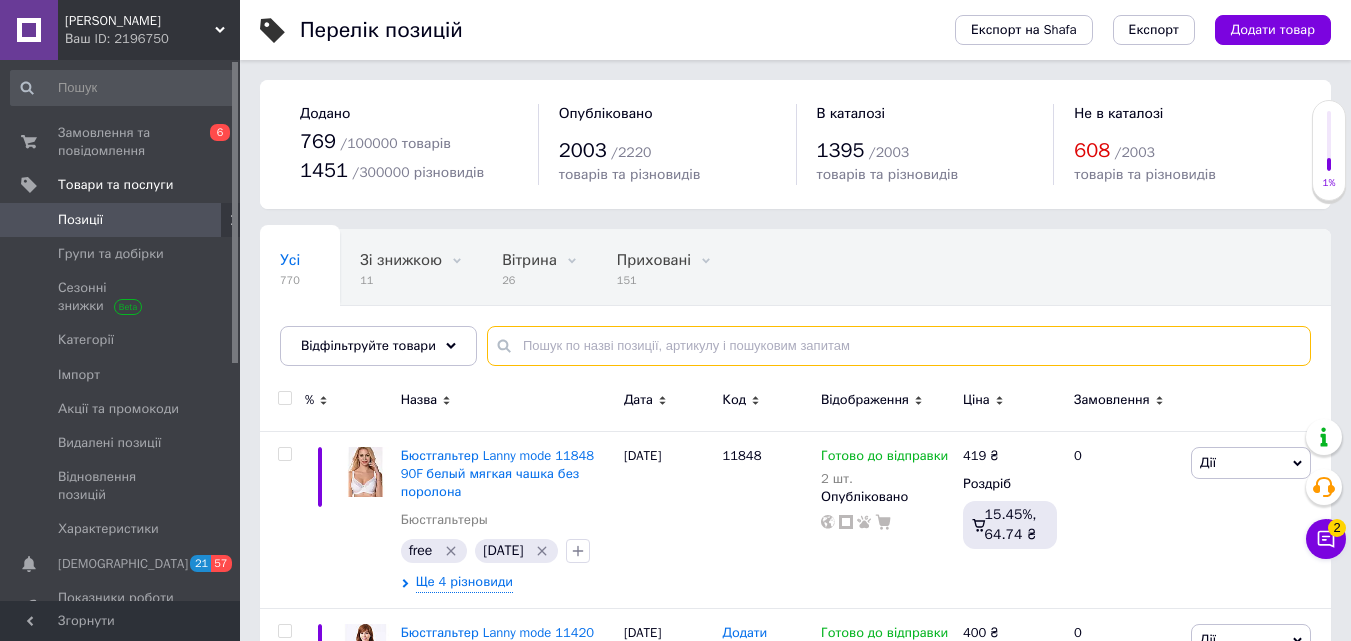 click at bounding box center (899, 346) 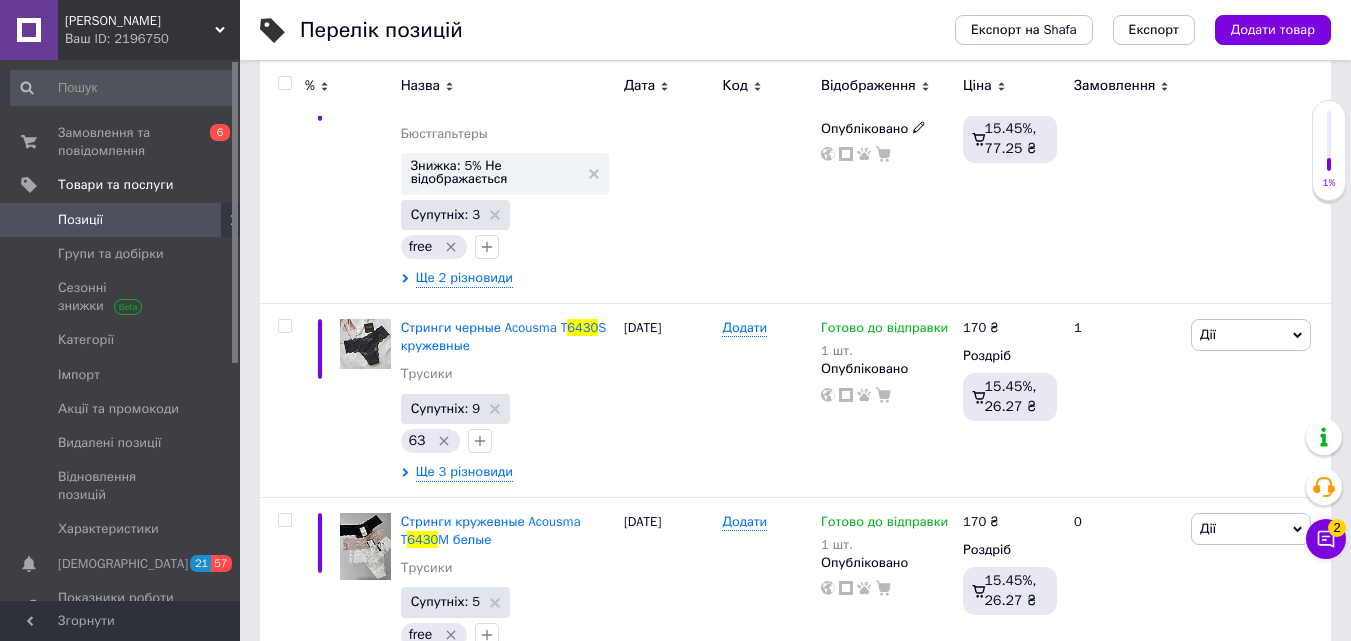 scroll, scrollTop: 400, scrollLeft: 0, axis: vertical 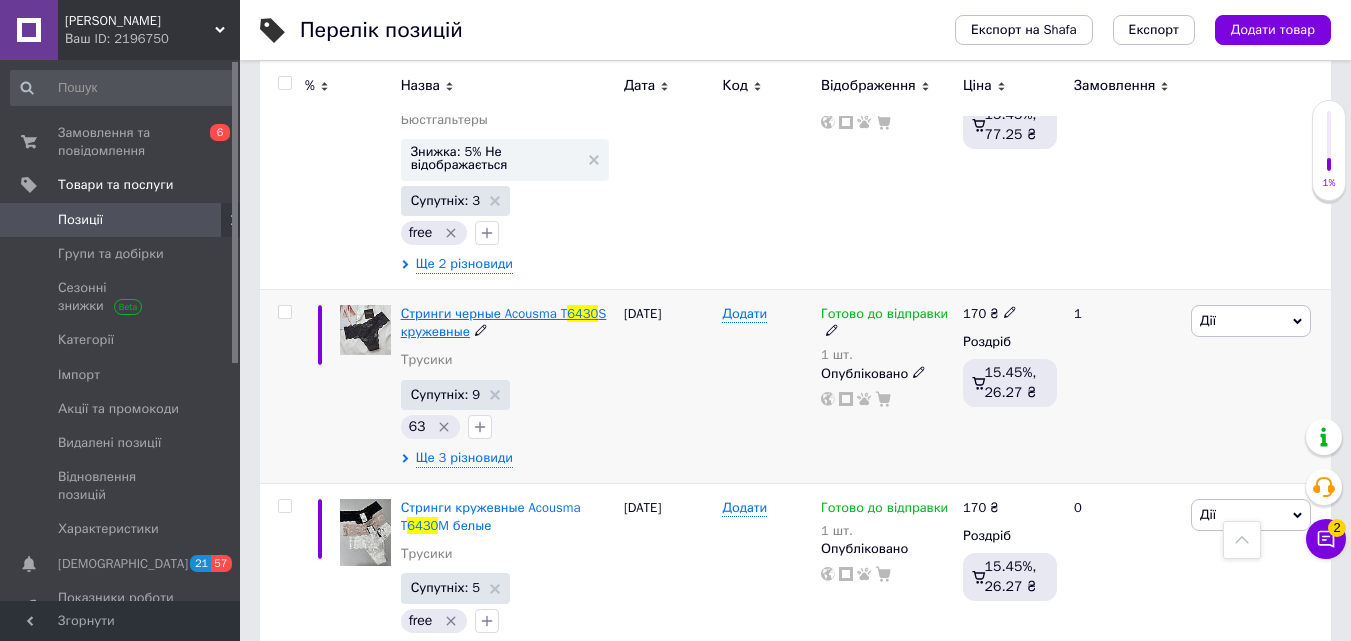 type on "6430" 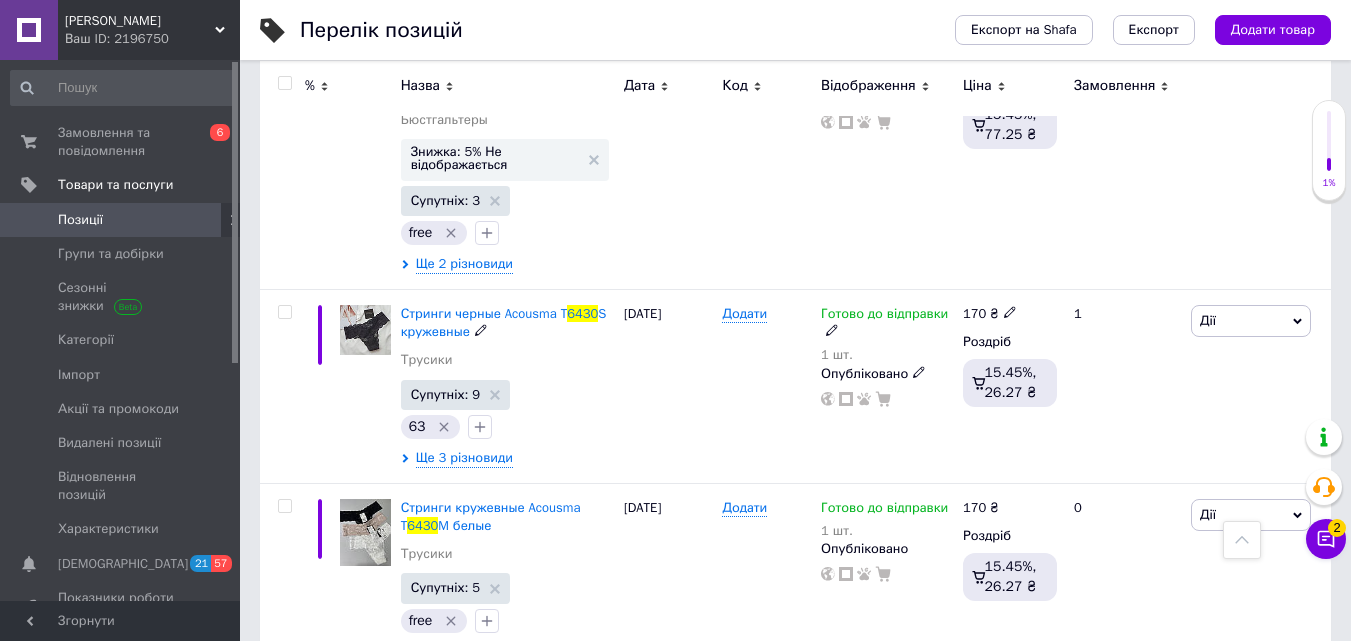 click on "6430" at bounding box center [582, 313] 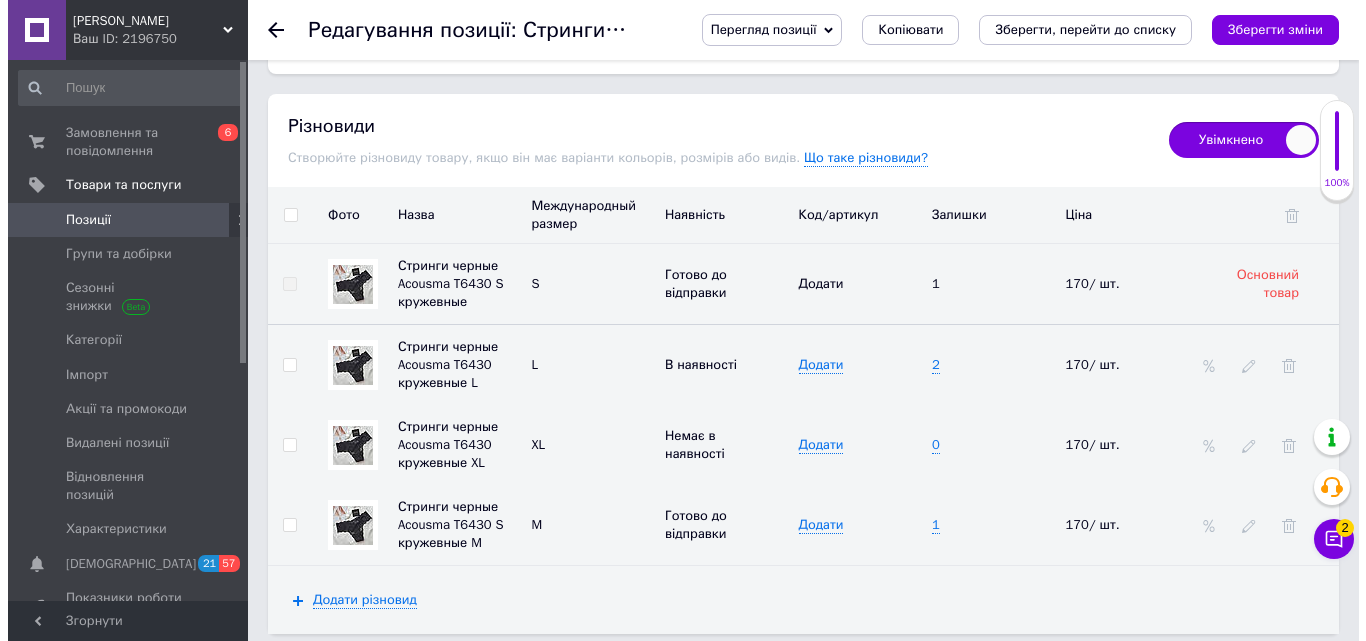 scroll, scrollTop: 2900, scrollLeft: 0, axis: vertical 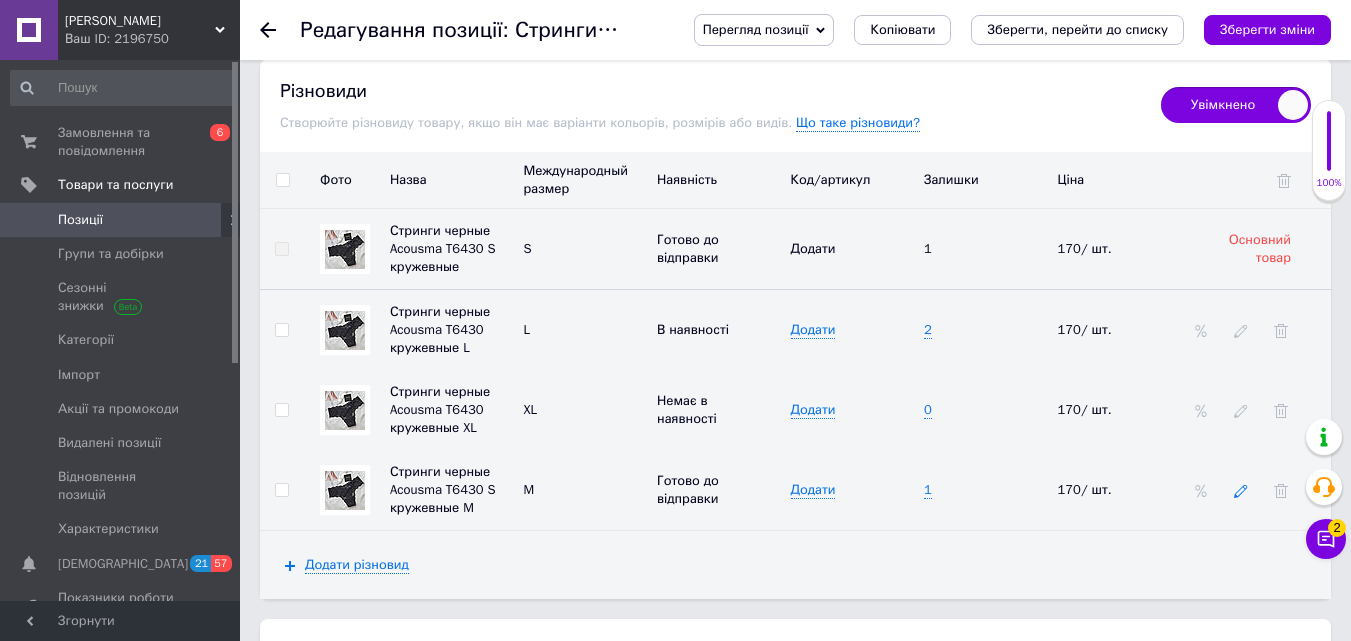 click 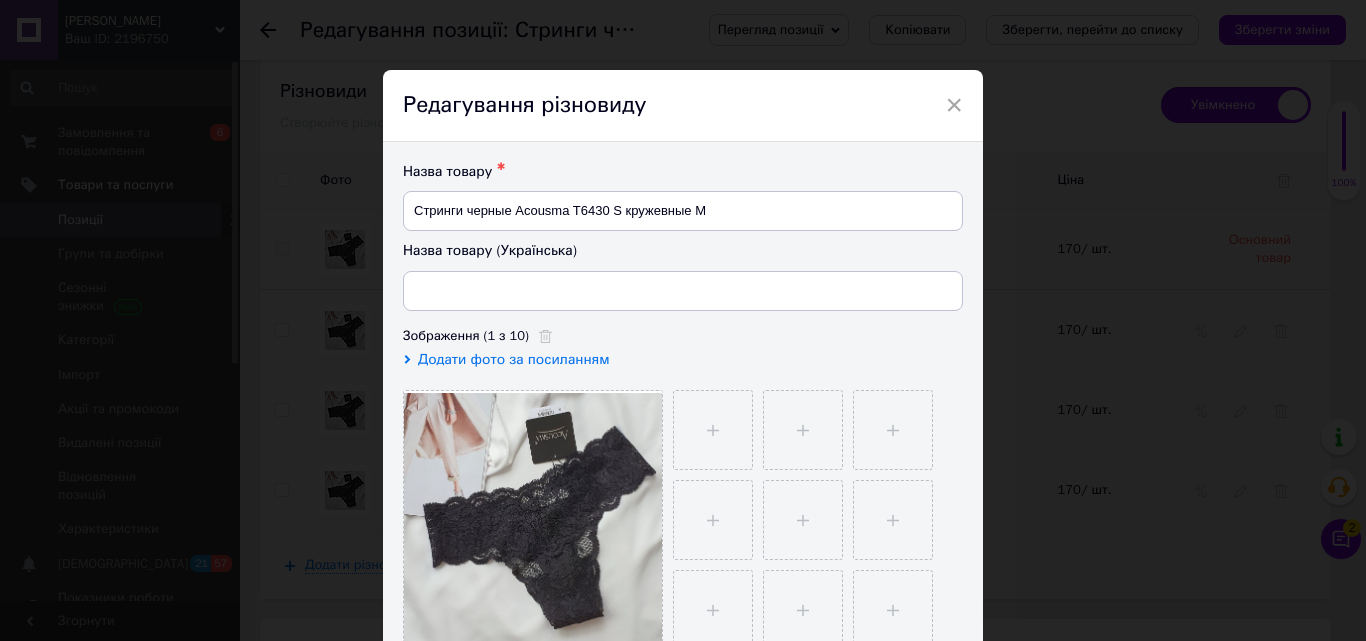 type on "Стрінги чорні  Acousma T6430 M мереживні" 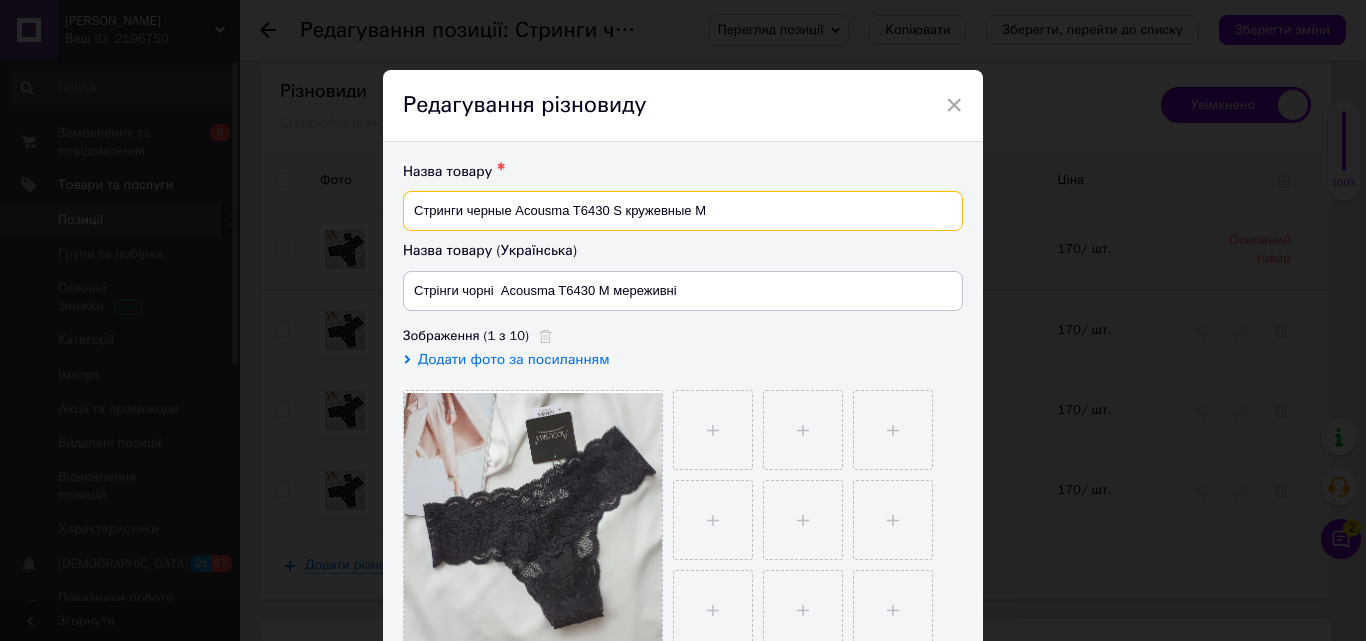 click on "Стринги черные Acousma T6430 S кружевные M" at bounding box center (683, 211) 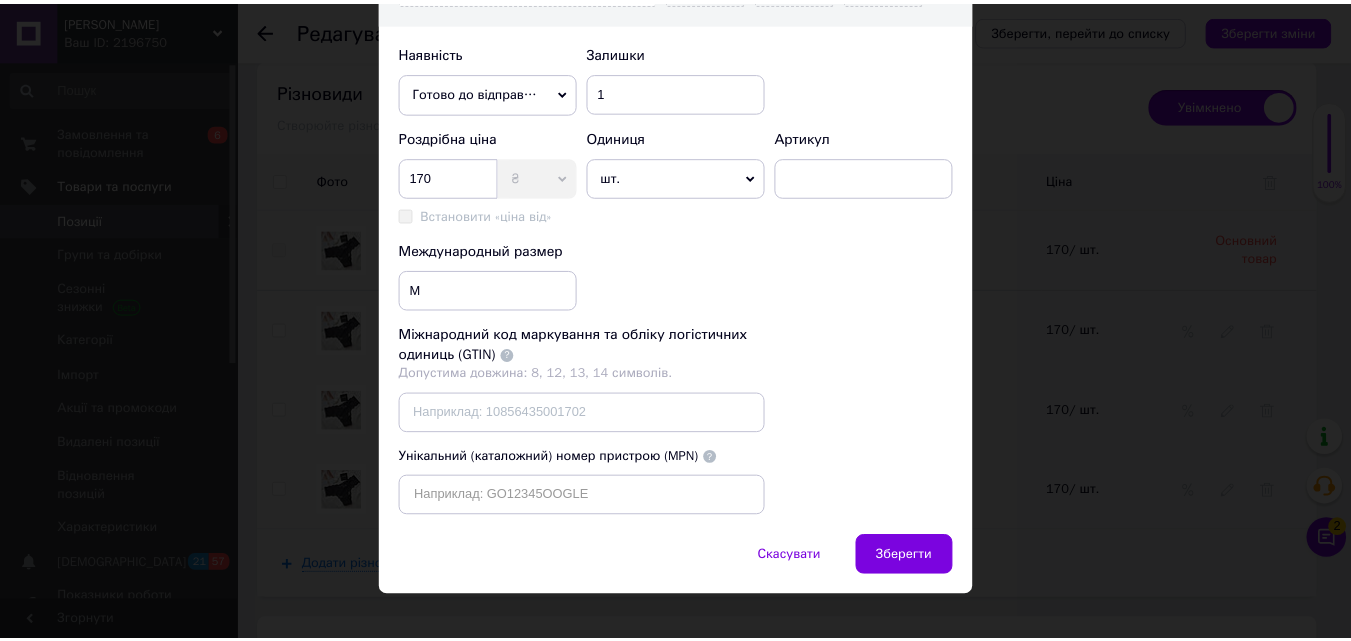 scroll, scrollTop: 672, scrollLeft: 0, axis: vertical 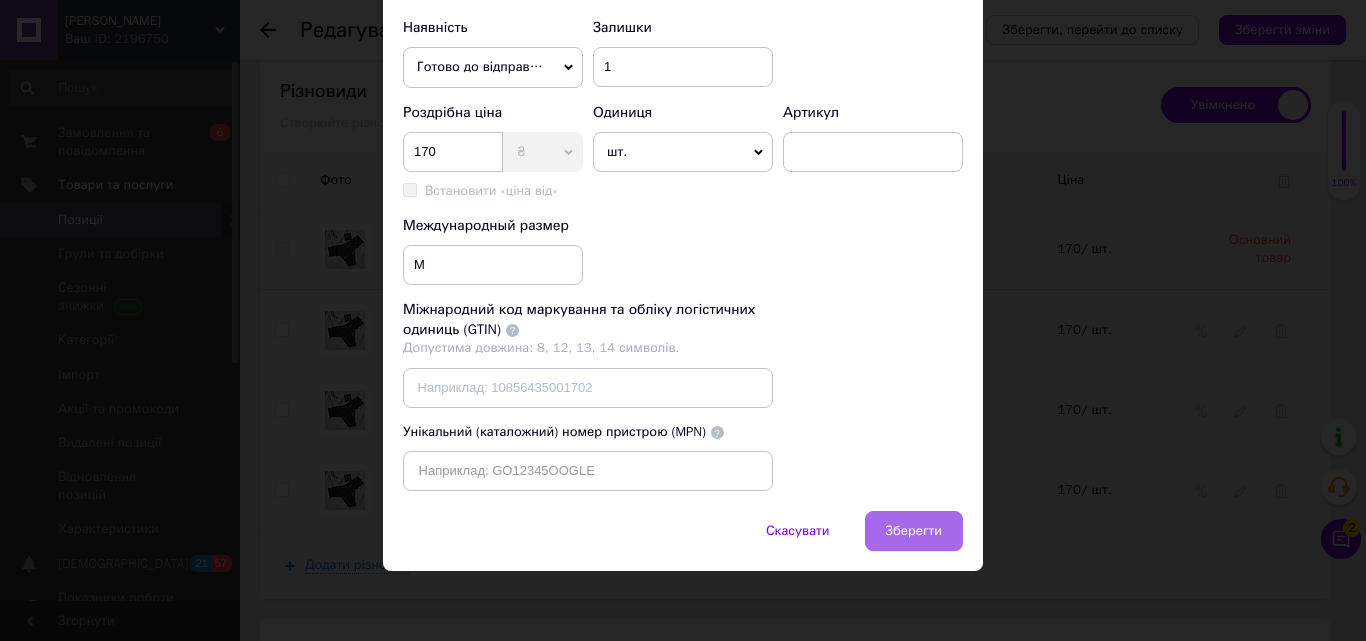 type on "Стринги черные Acousma T6430 кружевные M" 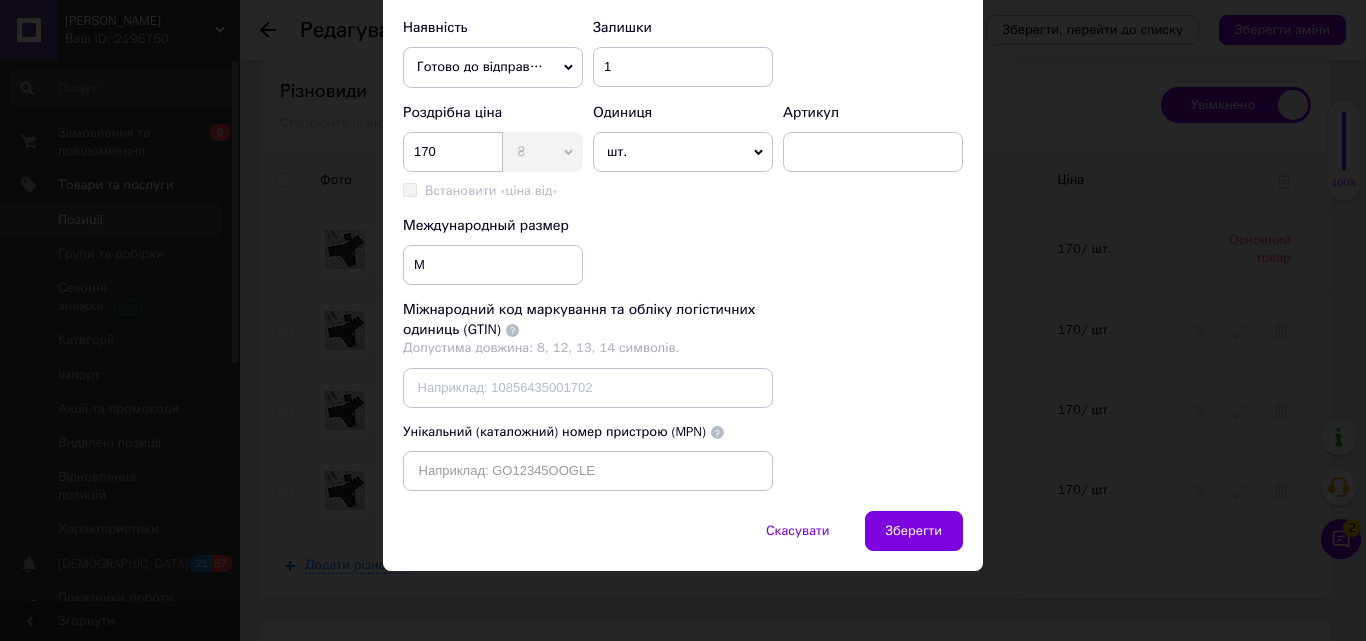 click on "Зберегти" at bounding box center [914, 531] 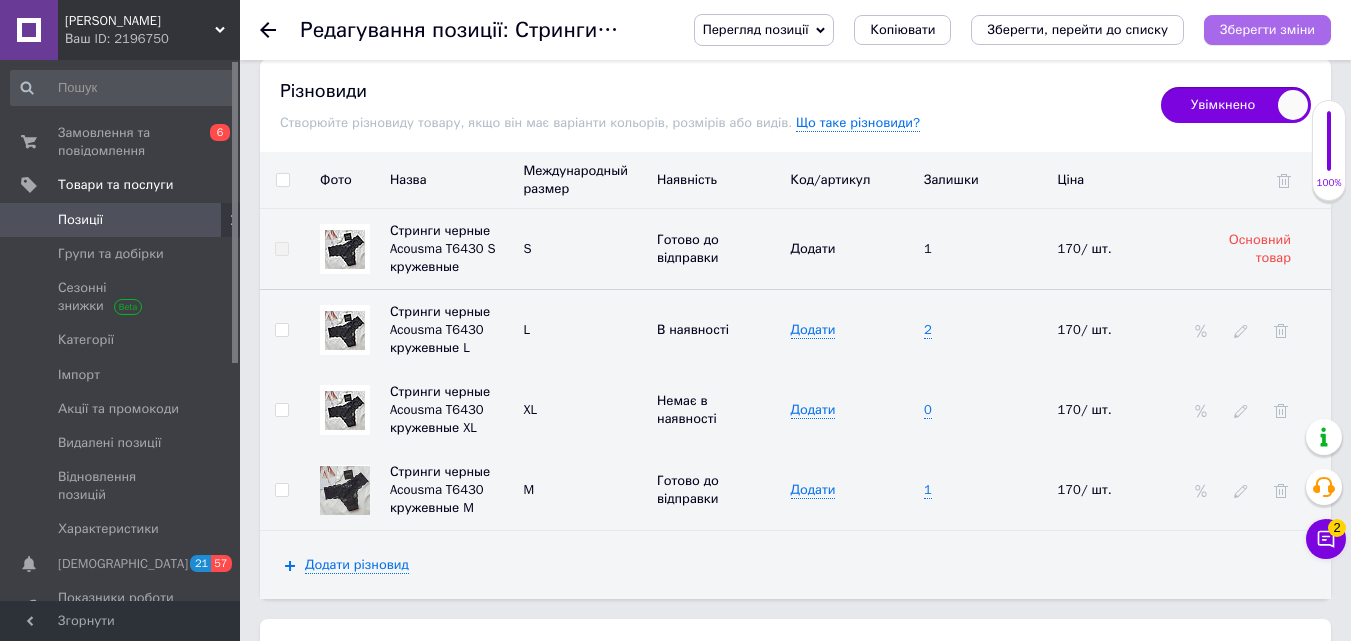 click on "Зберегти зміни" at bounding box center [1267, 29] 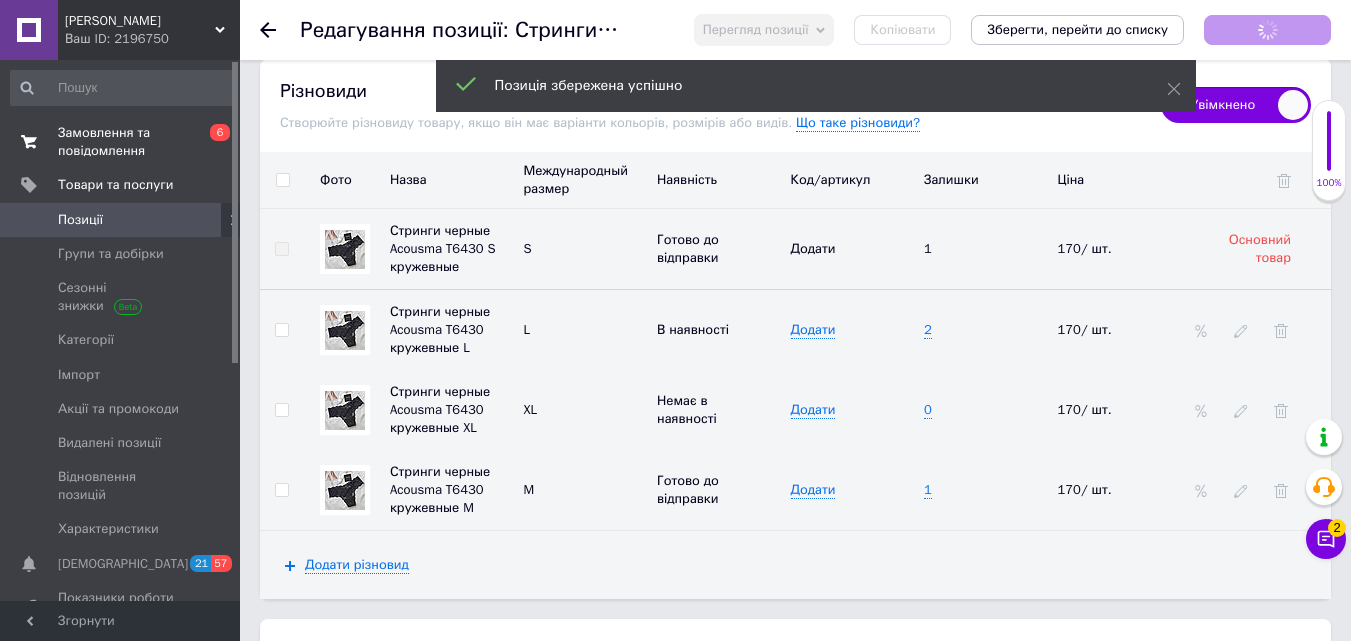 click on "Замовлення та повідомлення" at bounding box center (121, 142) 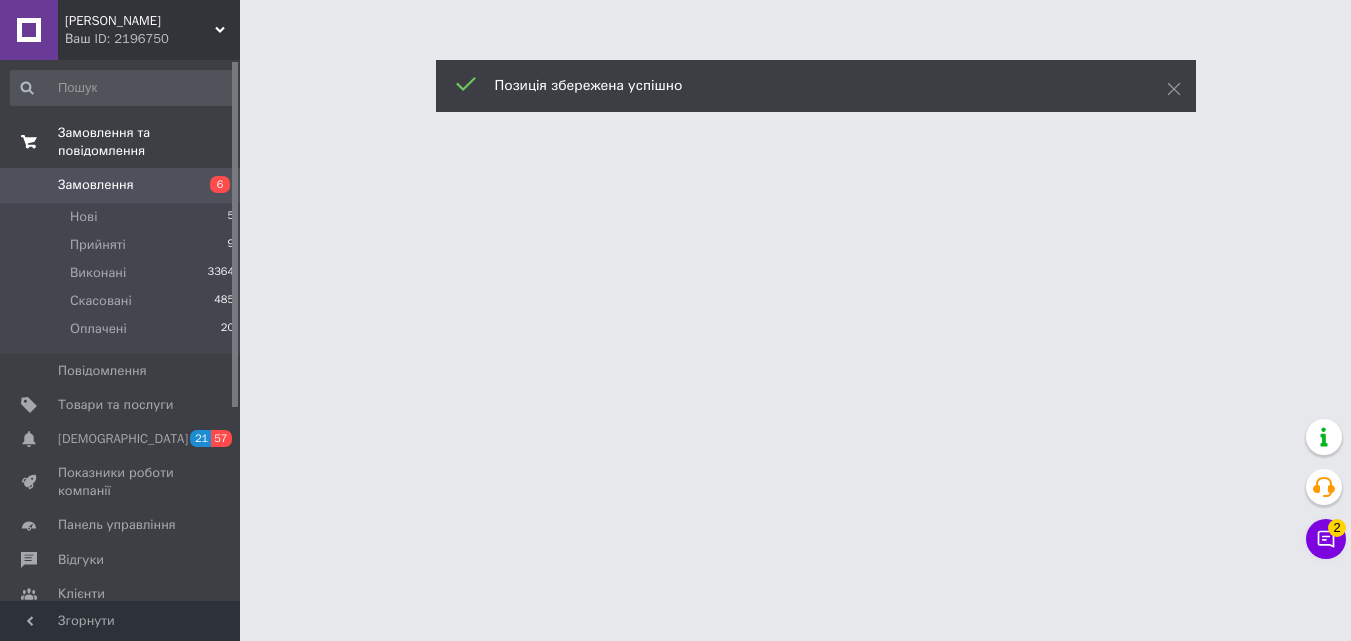 scroll, scrollTop: 0, scrollLeft: 0, axis: both 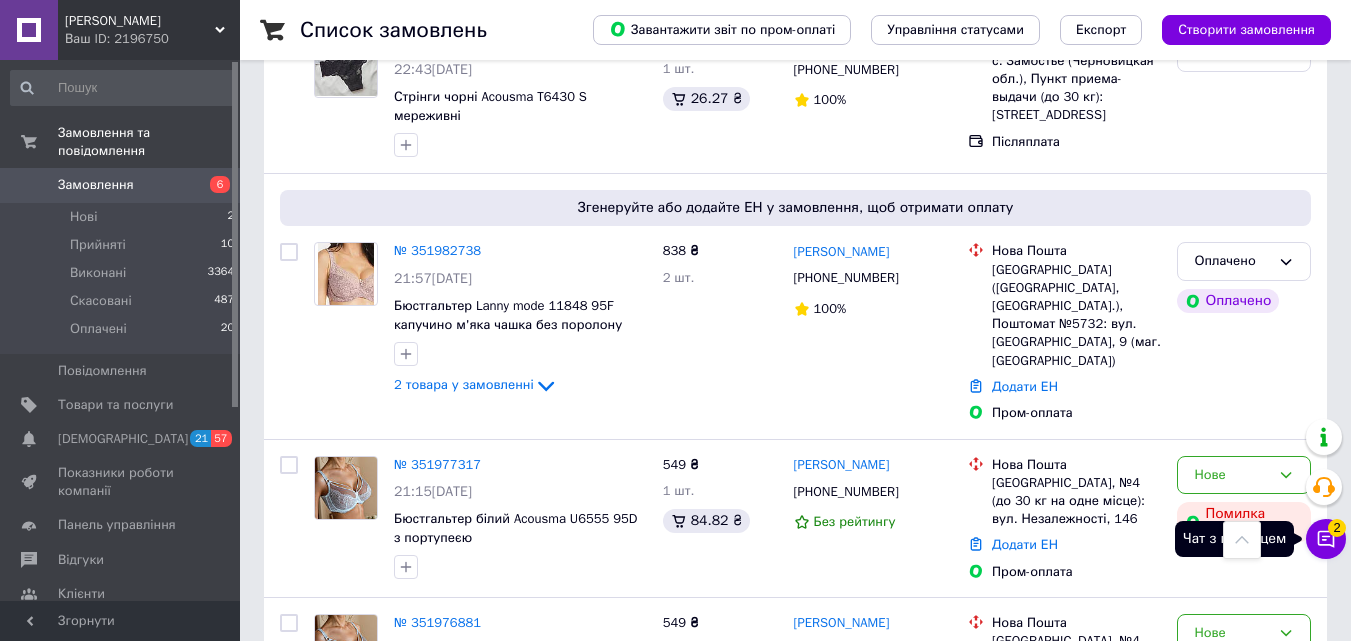 click 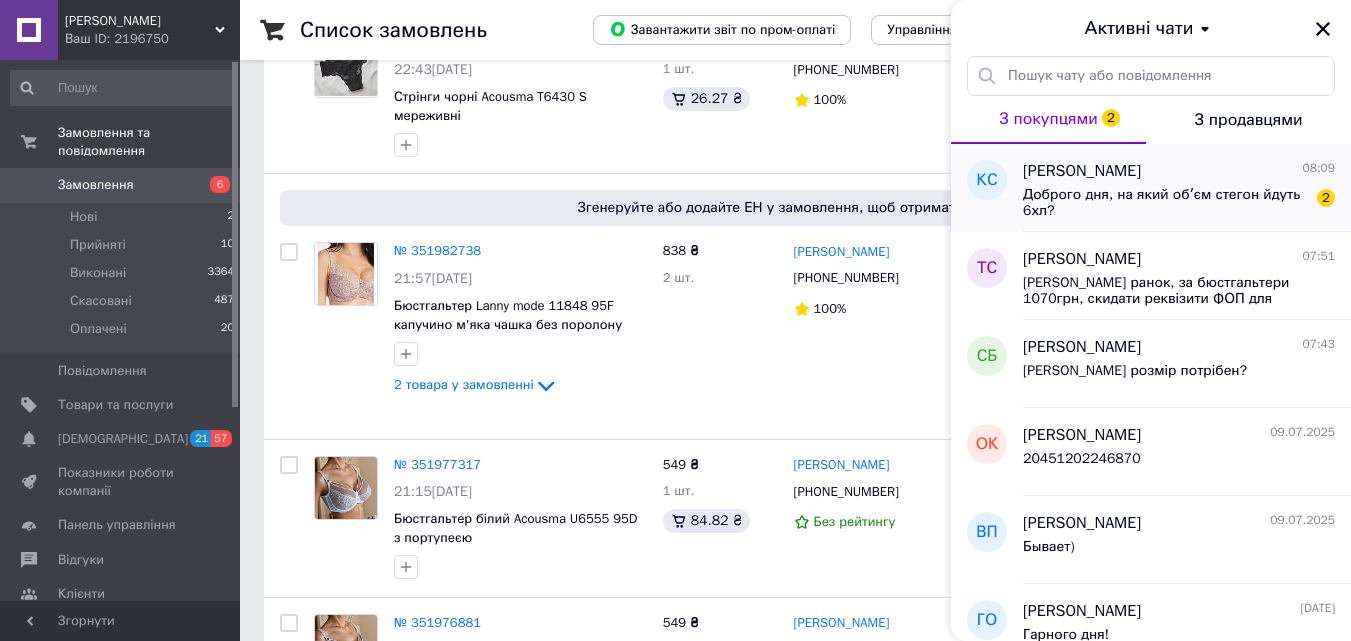 click on "Доброго дня, на який обʼєм стегон йдуть 6хл?" at bounding box center (1165, 203) 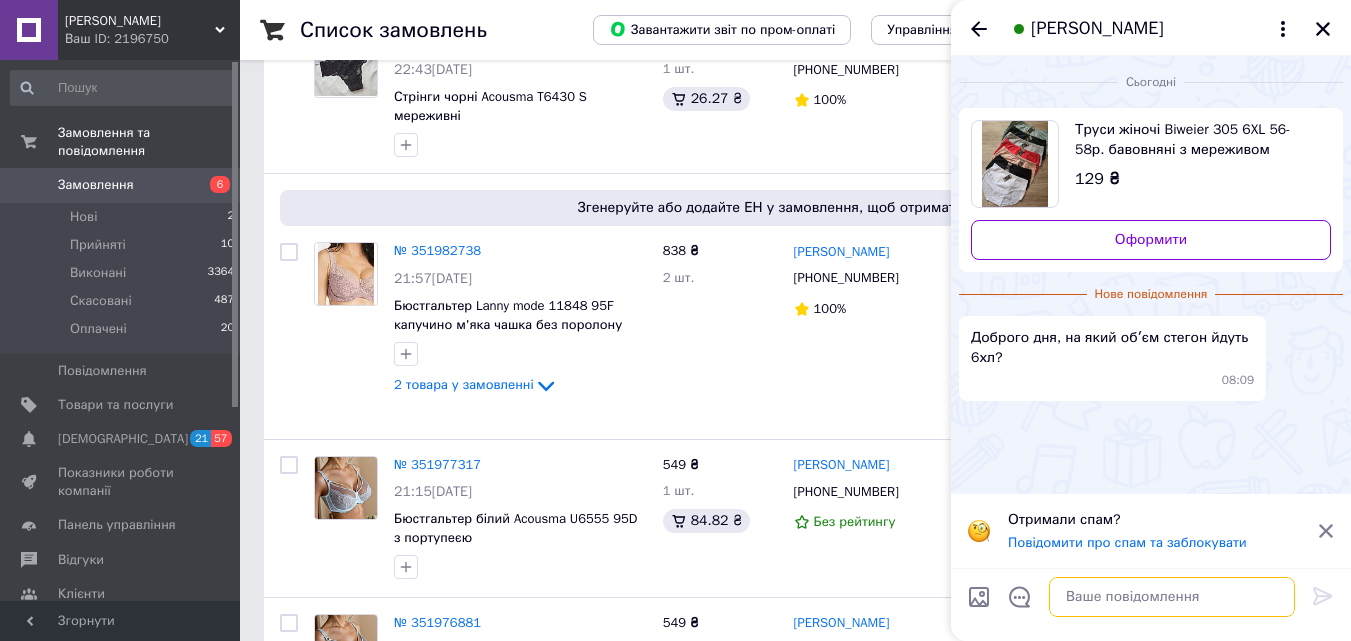 click at bounding box center (1172, 597) 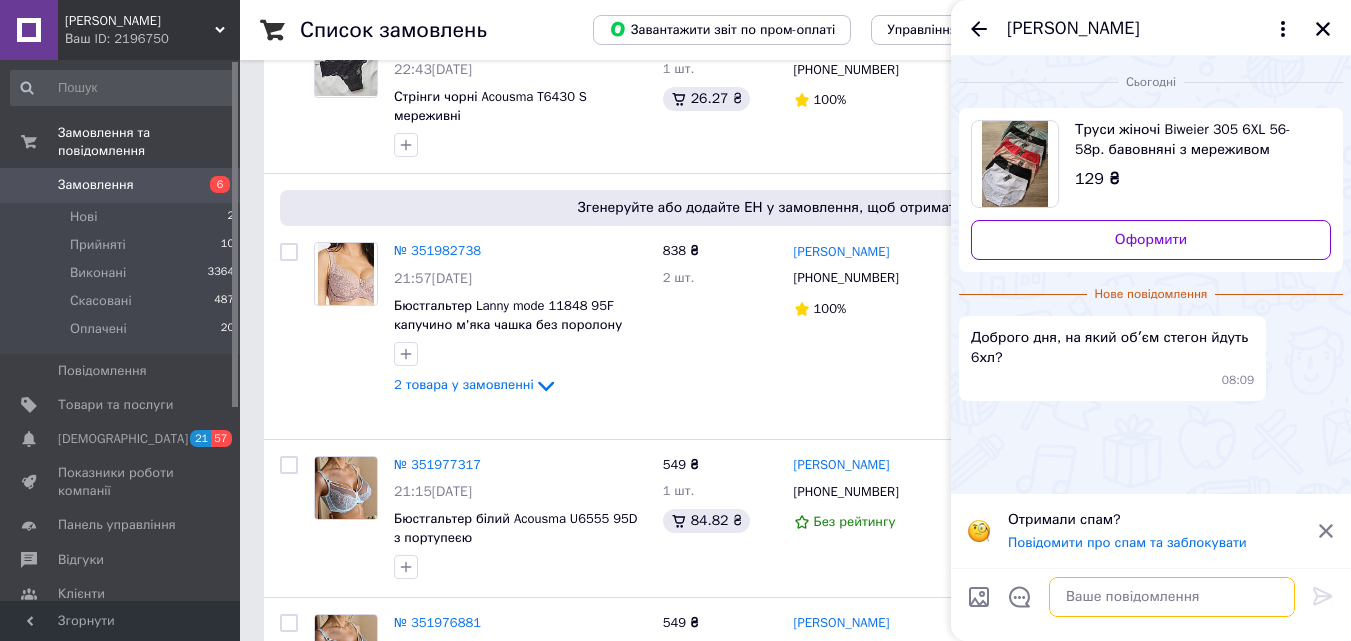 type on "д" 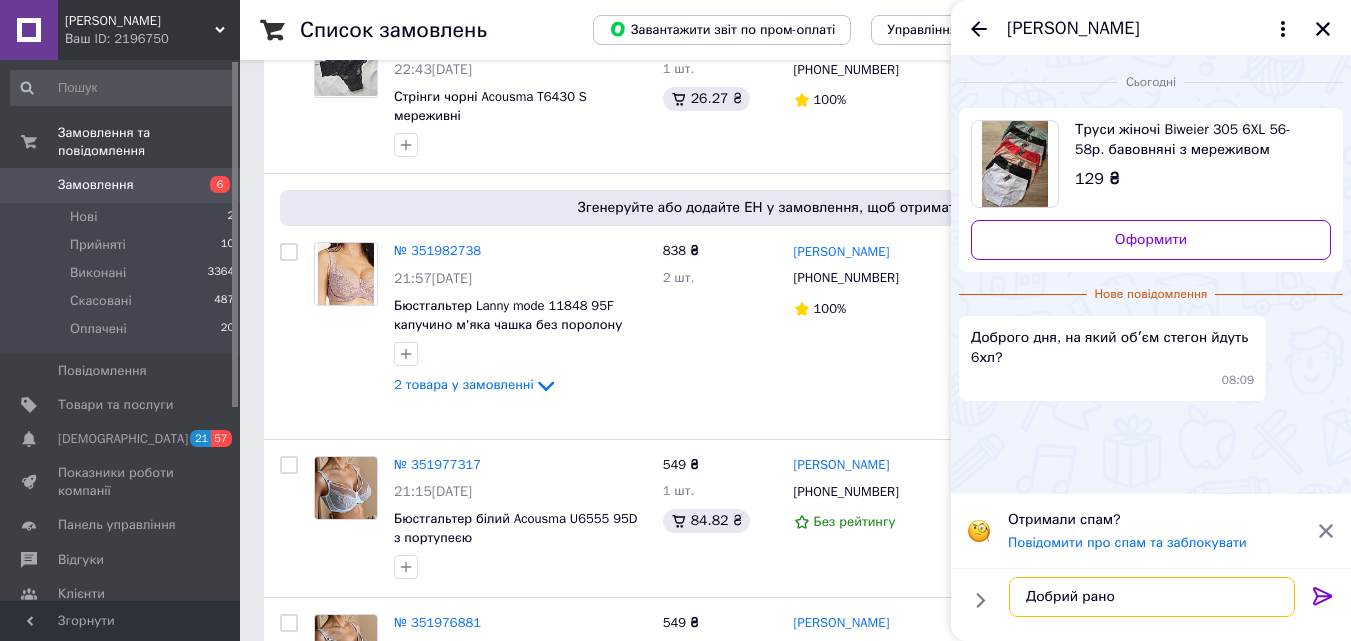 type on "Добрий ранок" 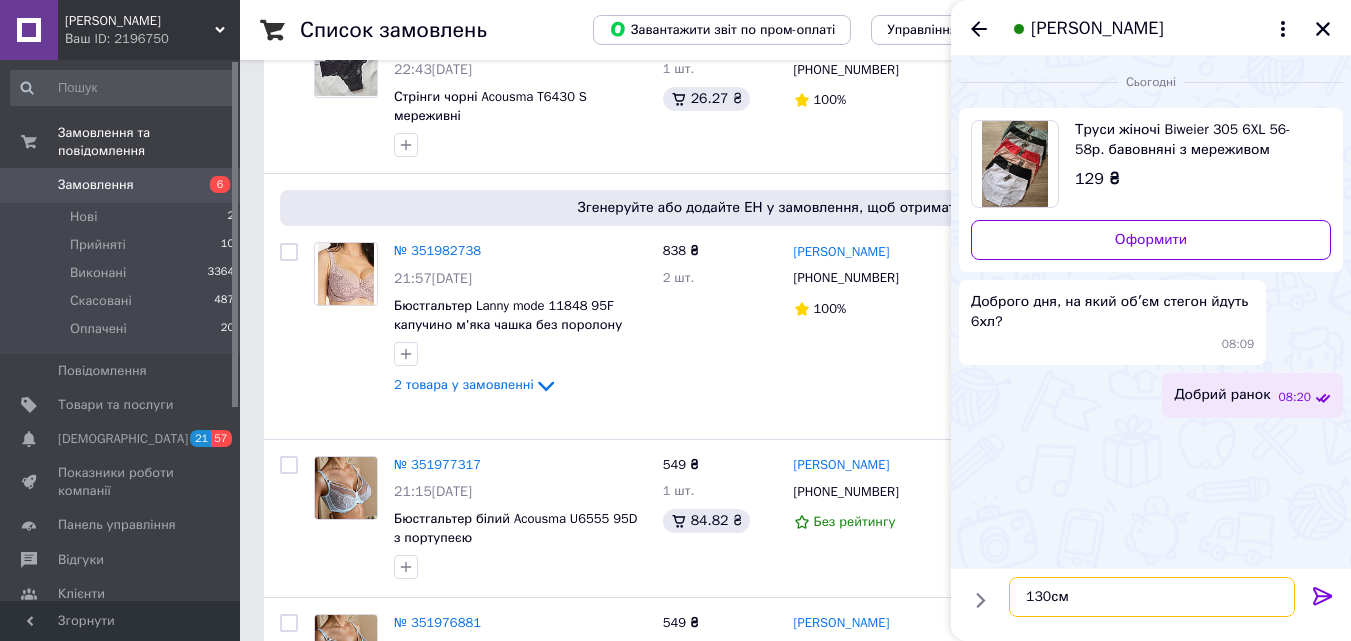 click on "130см" at bounding box center [1152, 597] 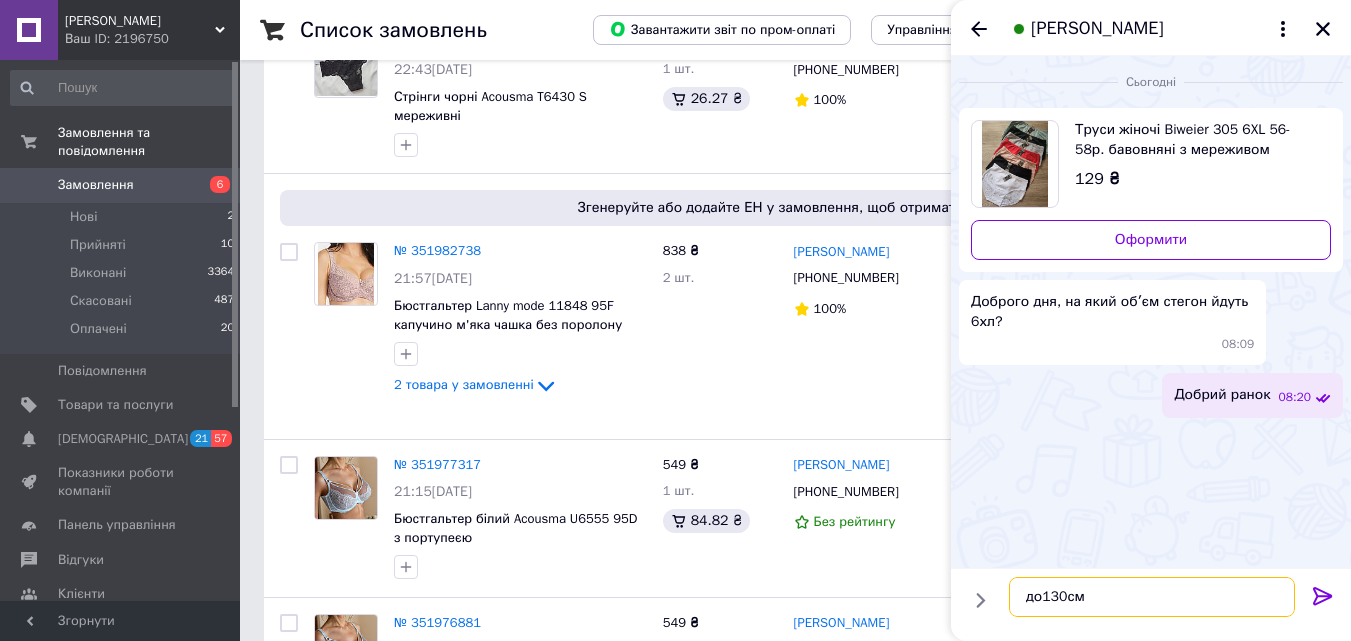 type on "до 130см" 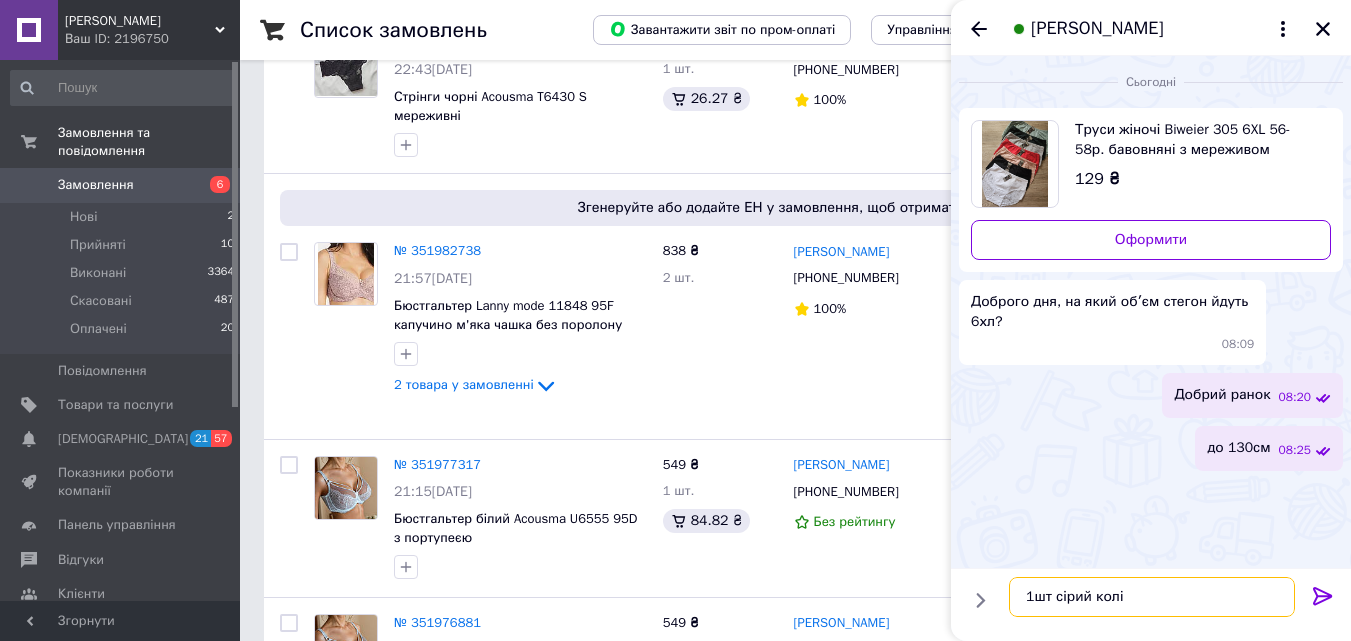 type on "1шт сірий колір" 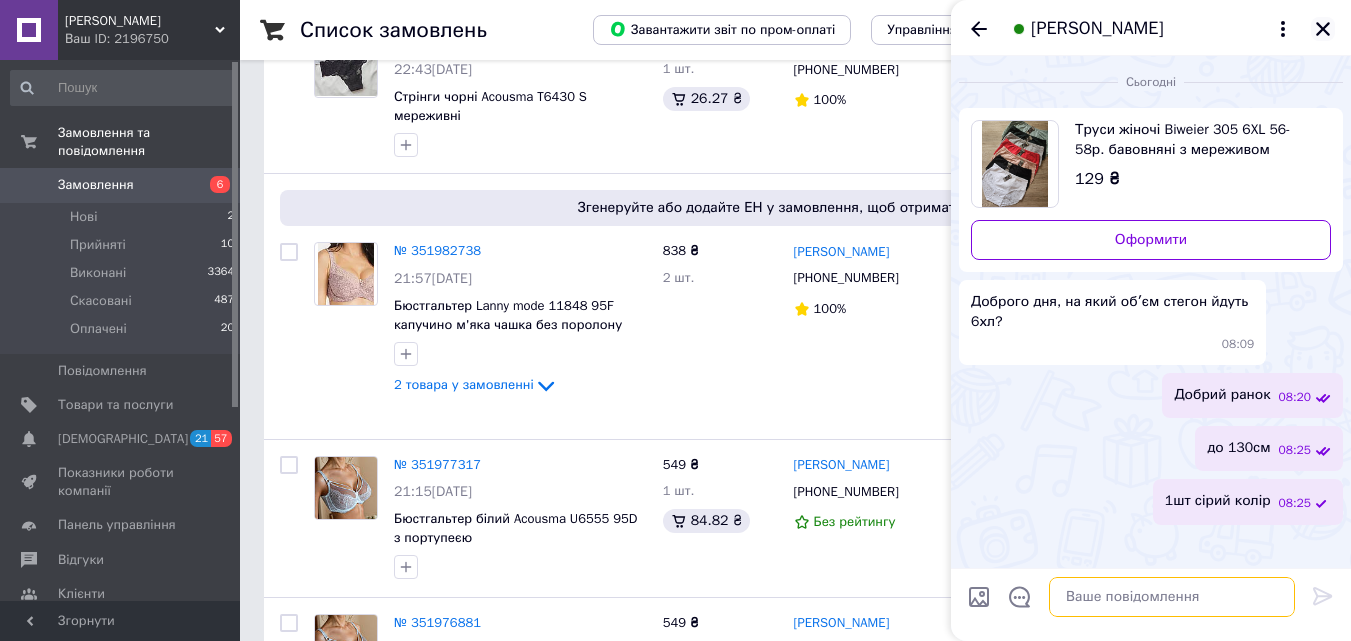 type 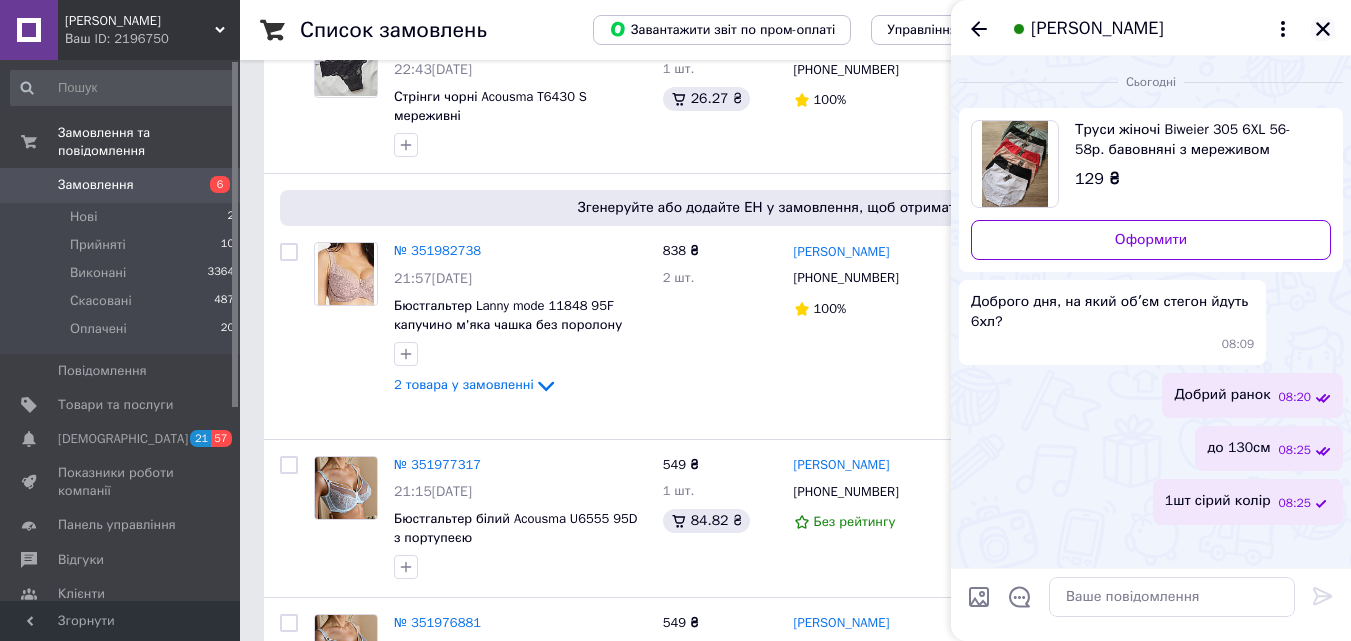 click 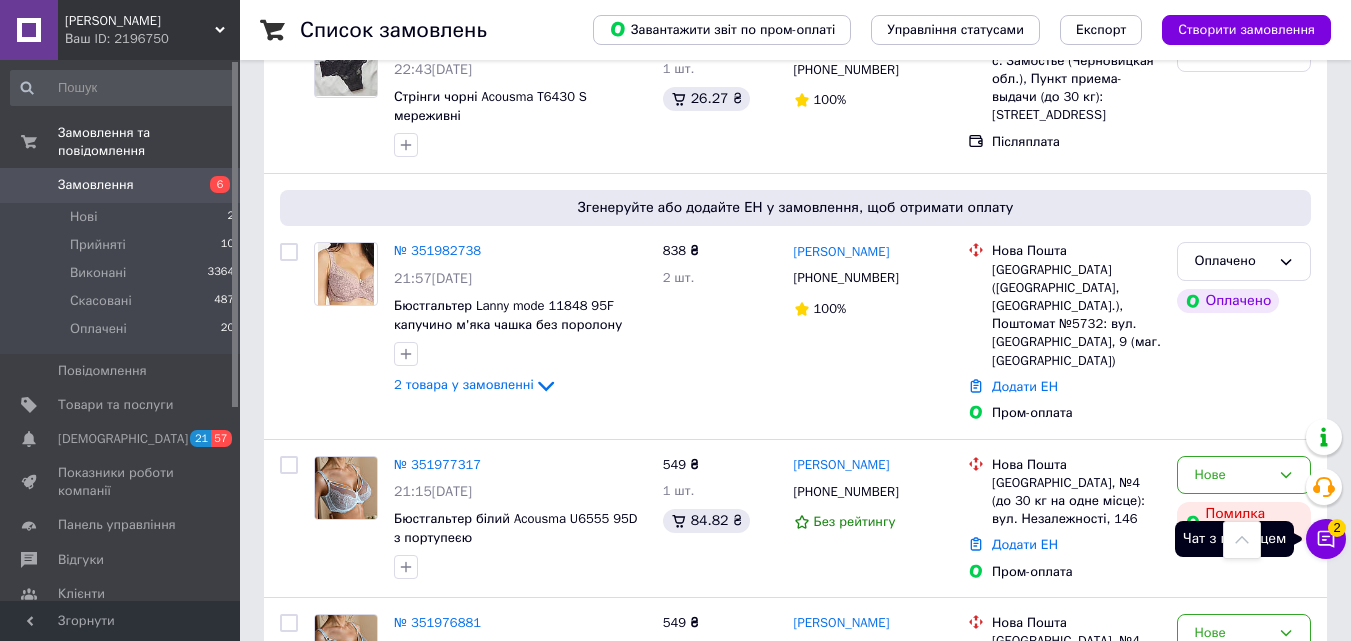 click 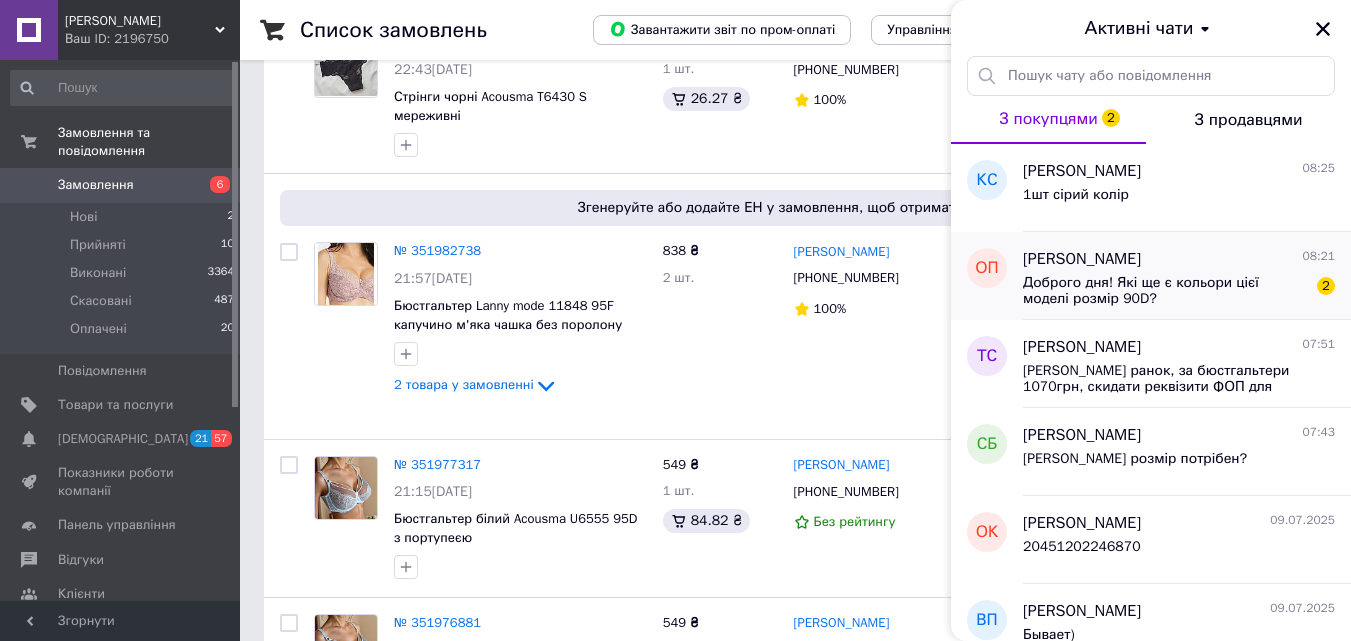 click on "[PERSON_NAME] 08:21 Доброго дня! Які ще є кольори цієї моделі розмір 90D? 2" at bounding box center [1187, 276] 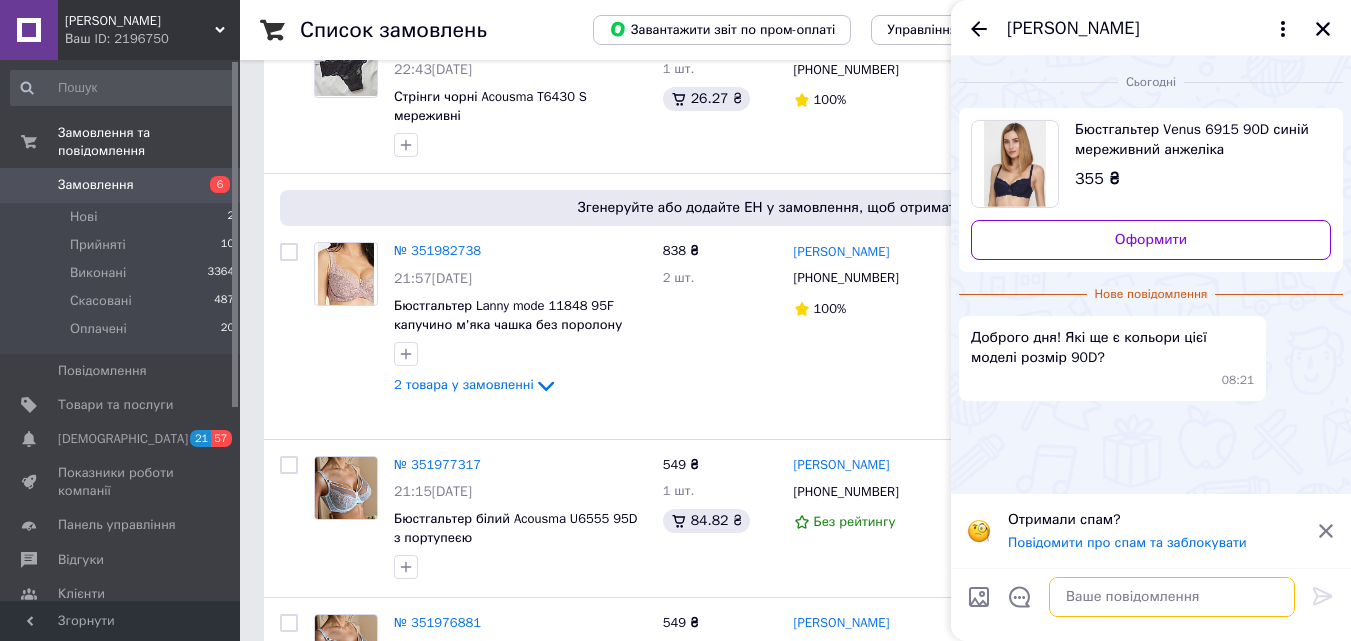 click at bounding box center [1172, 597] 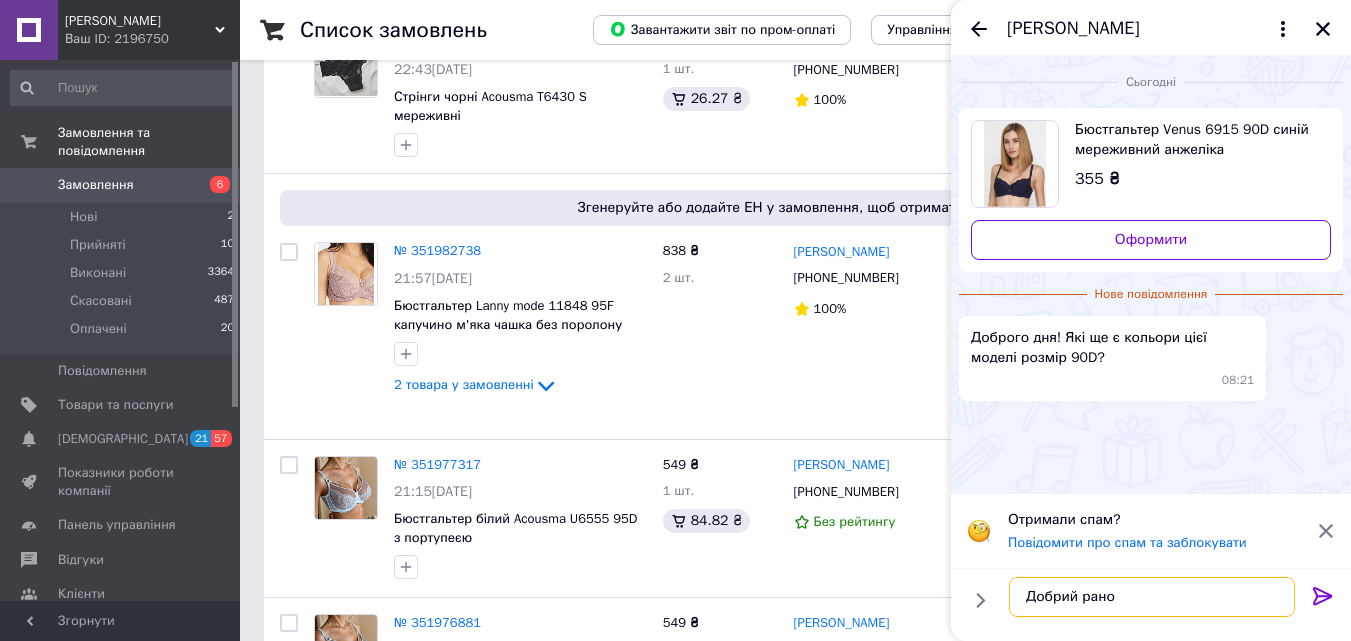 type on "Добрий ранок" 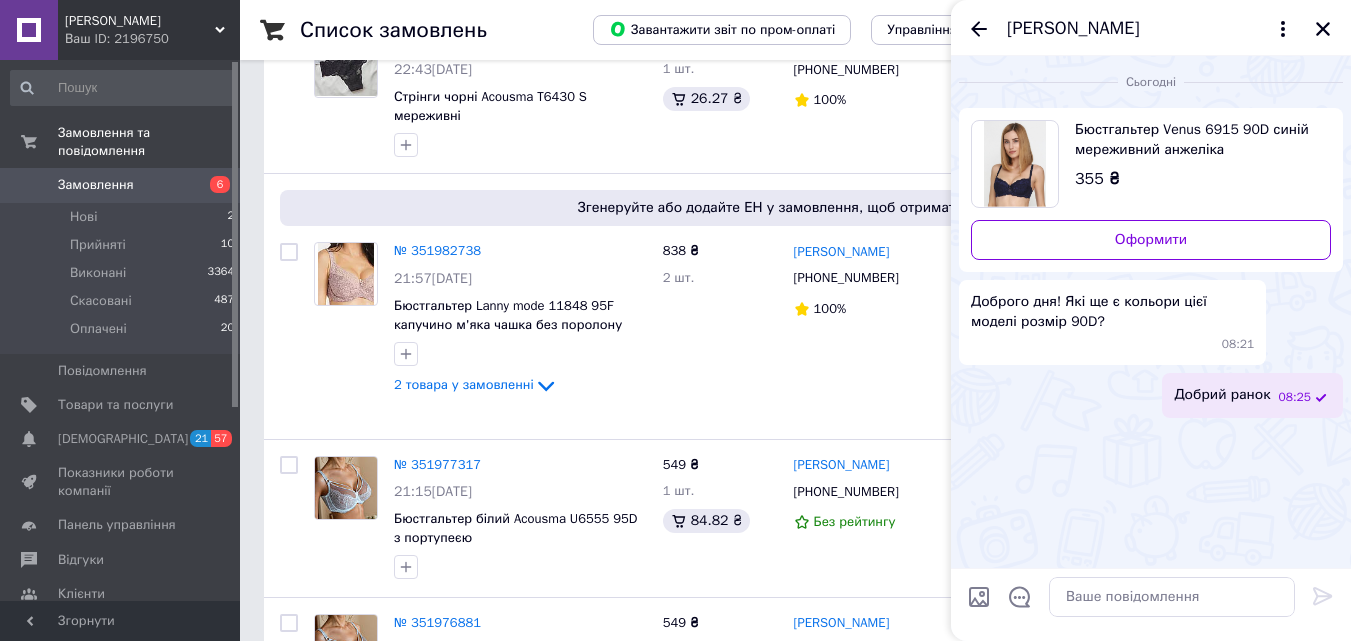 click on "Ваш ID: 2196750" at bounding box center [152, 39] 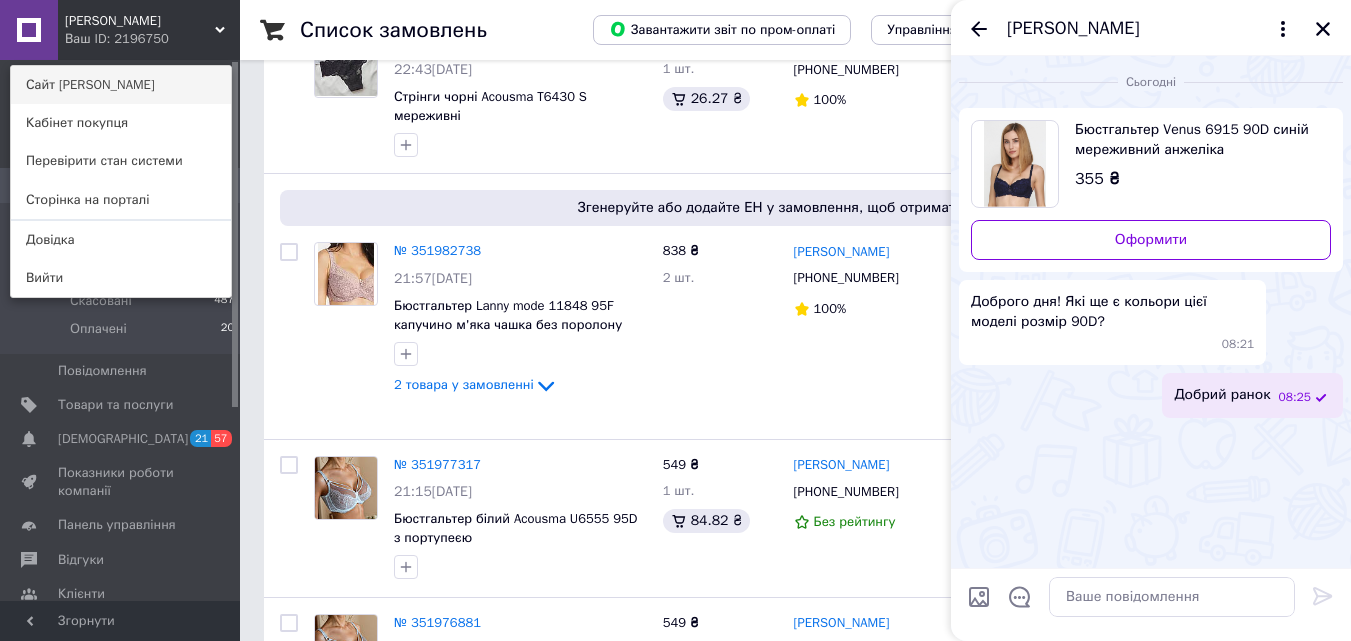 click on "Сайт [PERSON_NAME]" at bounding box center (121, 85) 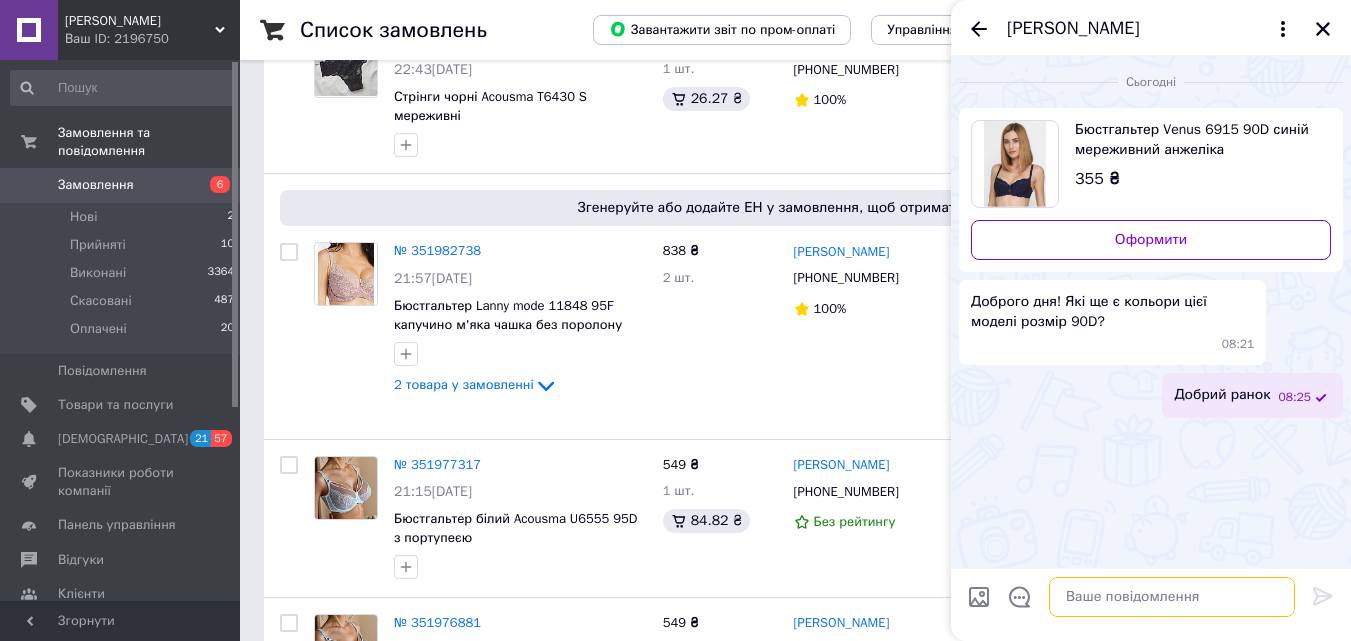 click at bounding box center (1172, 597) 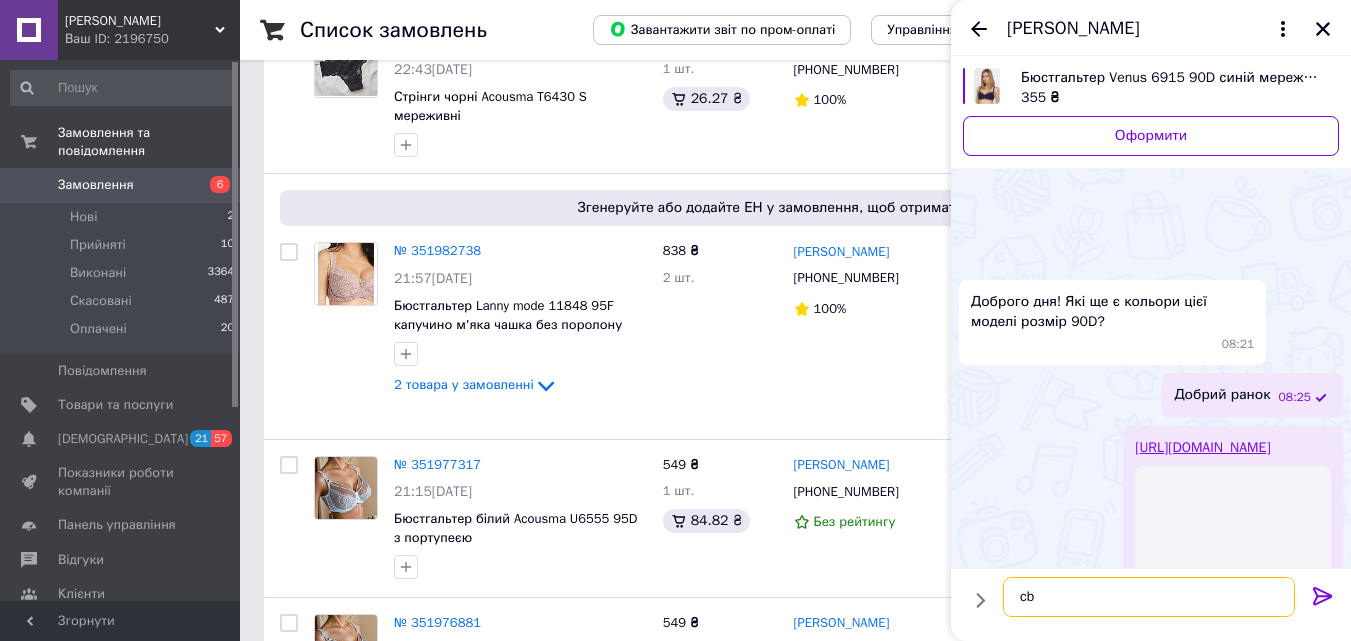 scroll, scrollTop: 199, scrollLeft: 0, axis: vertical 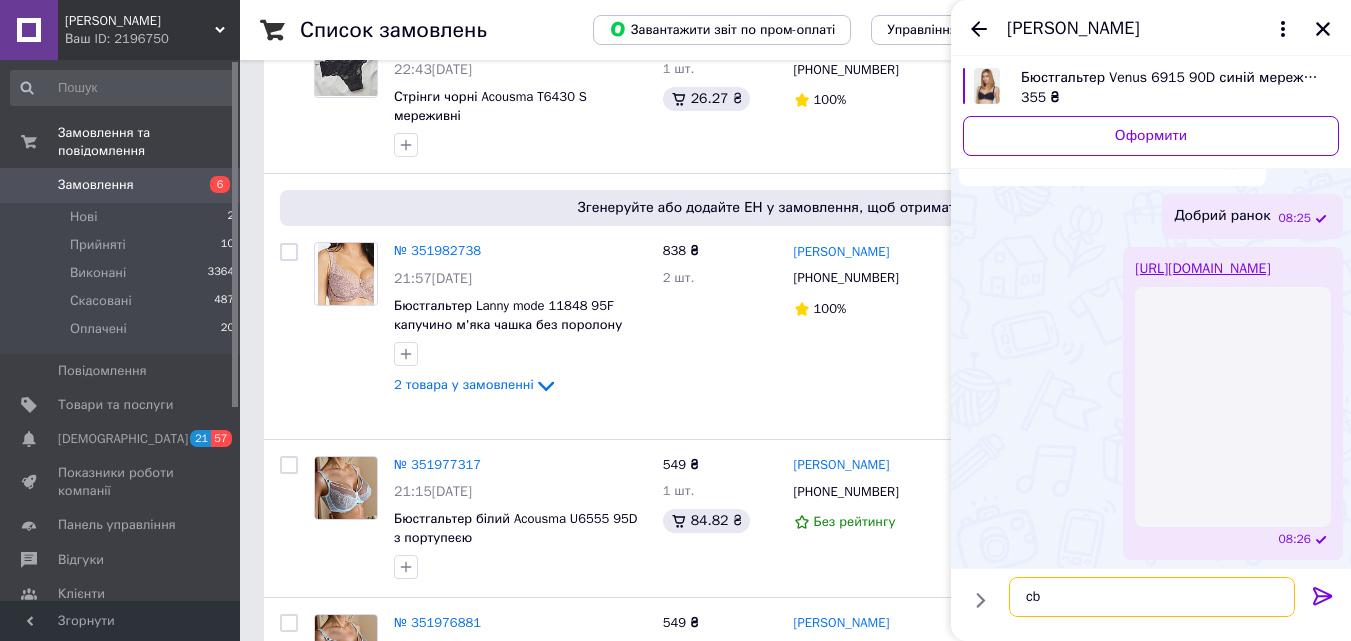 type on "c" 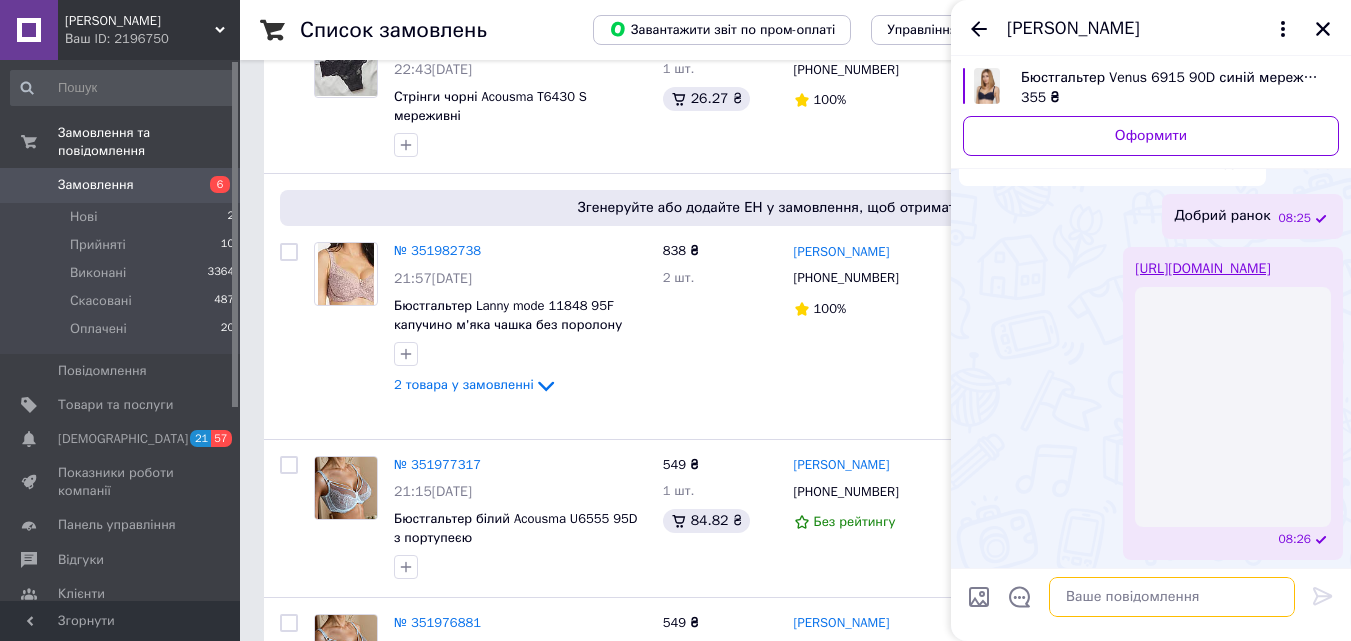scroll, scrollTop: 144, scrollLeft: 0, axis: vertical 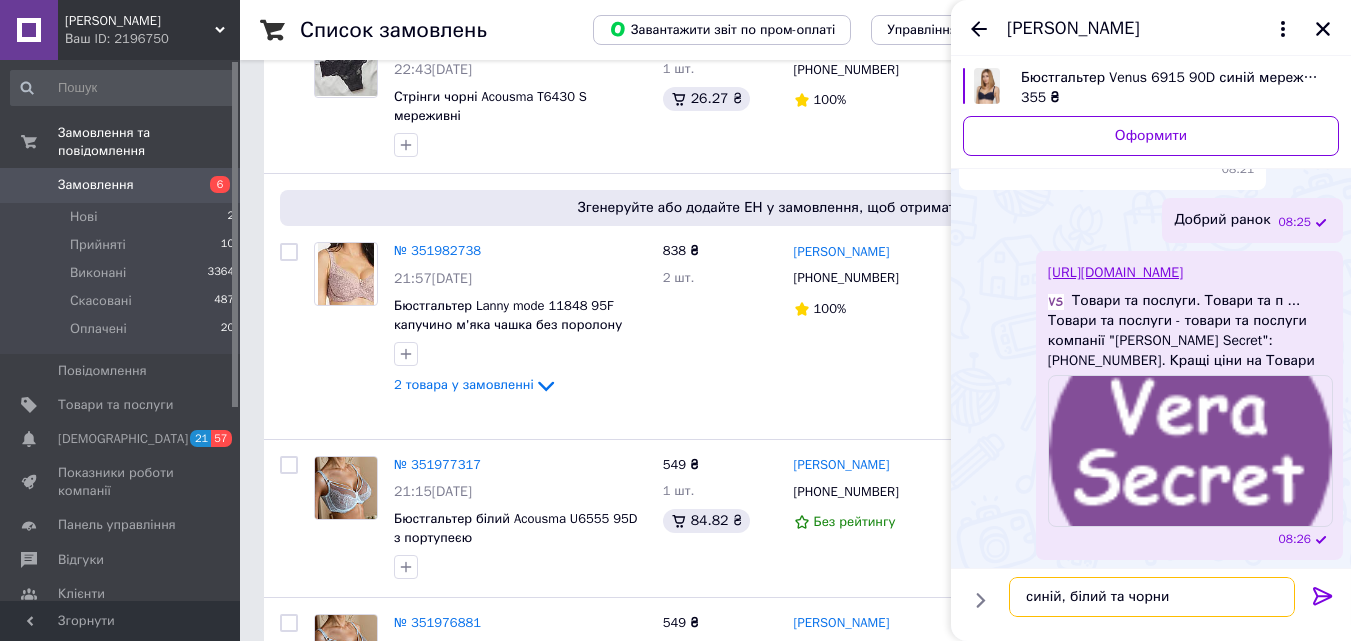 type on "синій, білий та чорний" 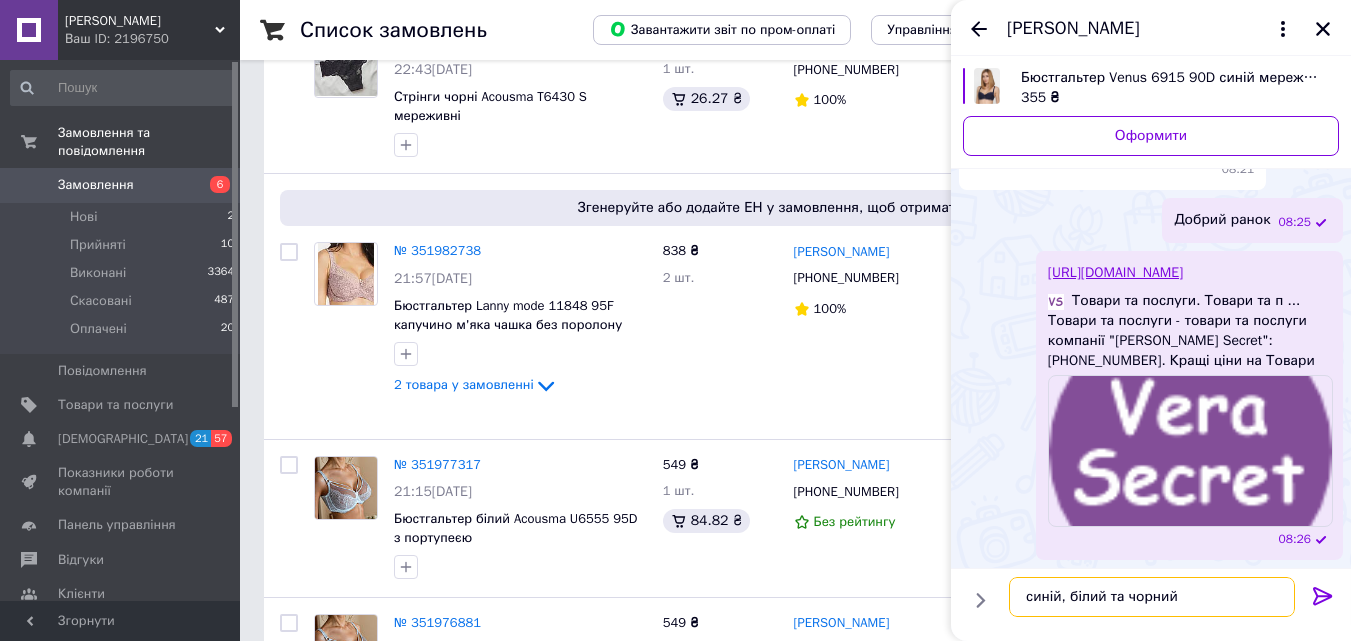 type 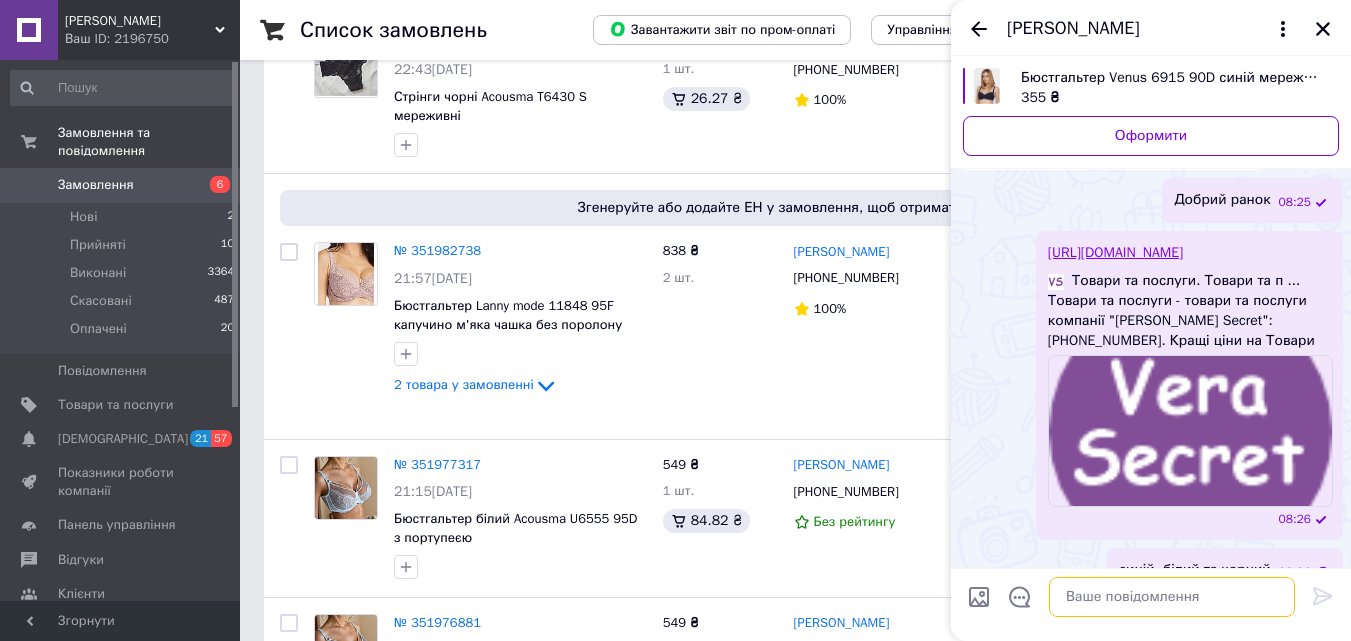 scroll, scrollTop: 198, scrollLeft: 0, axis: vertical 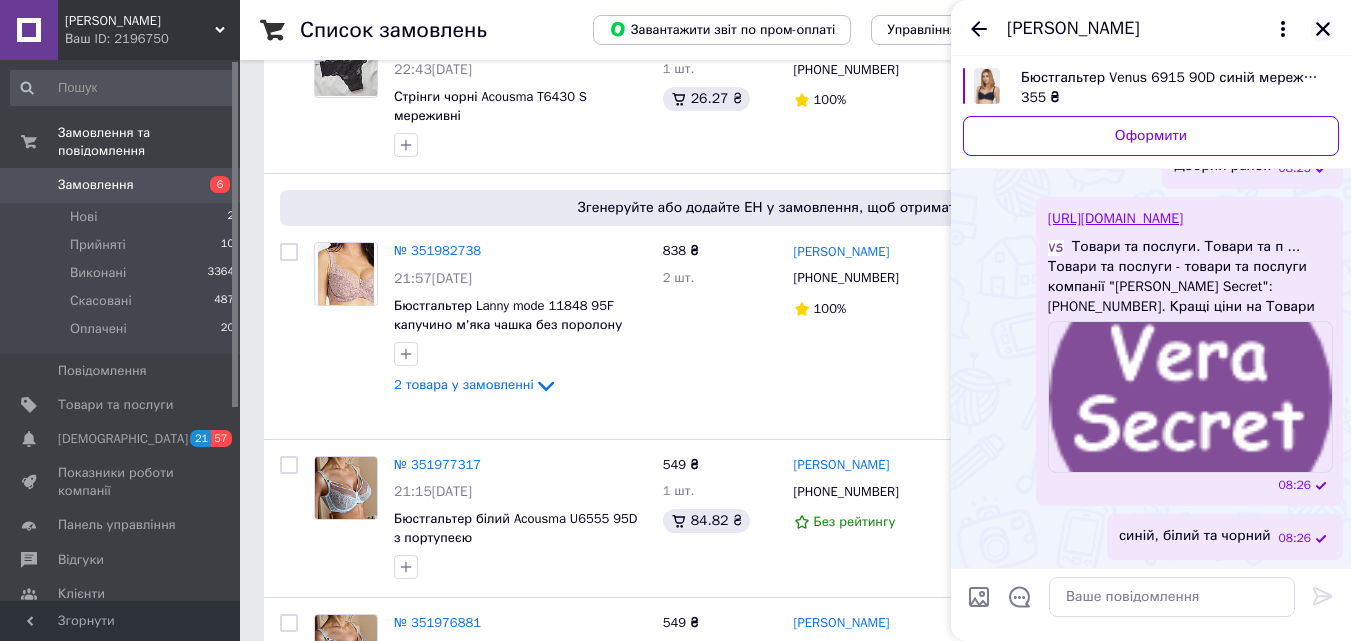click 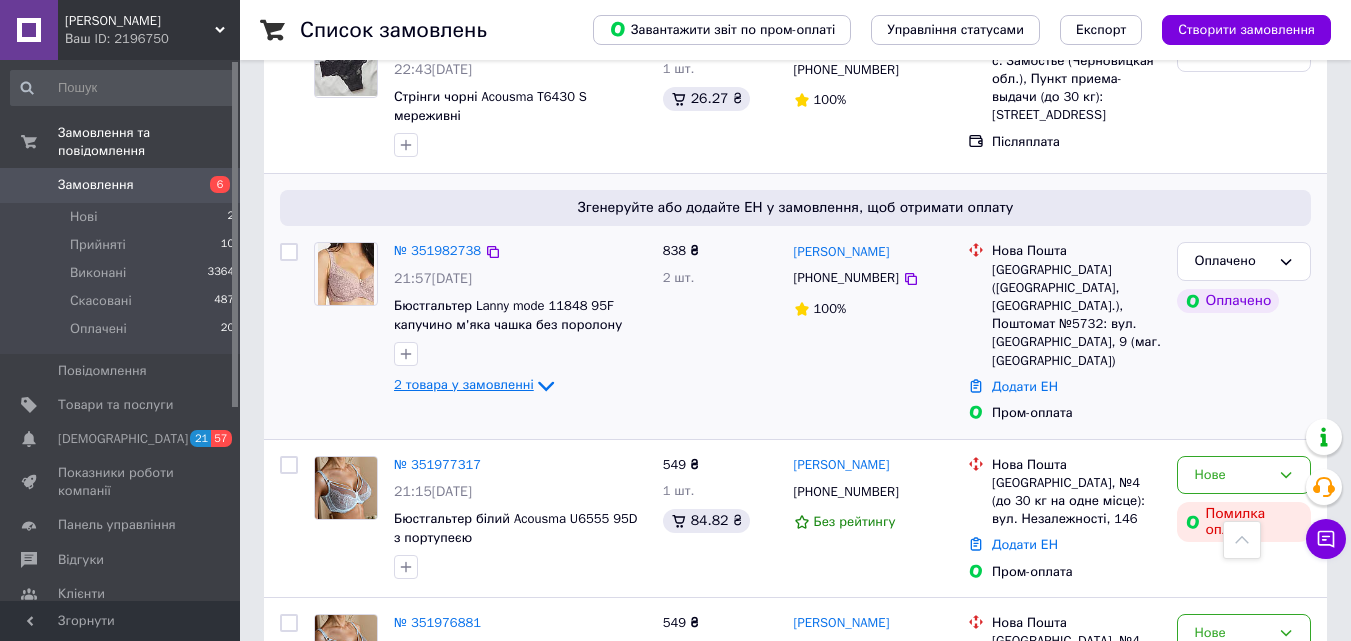 click 